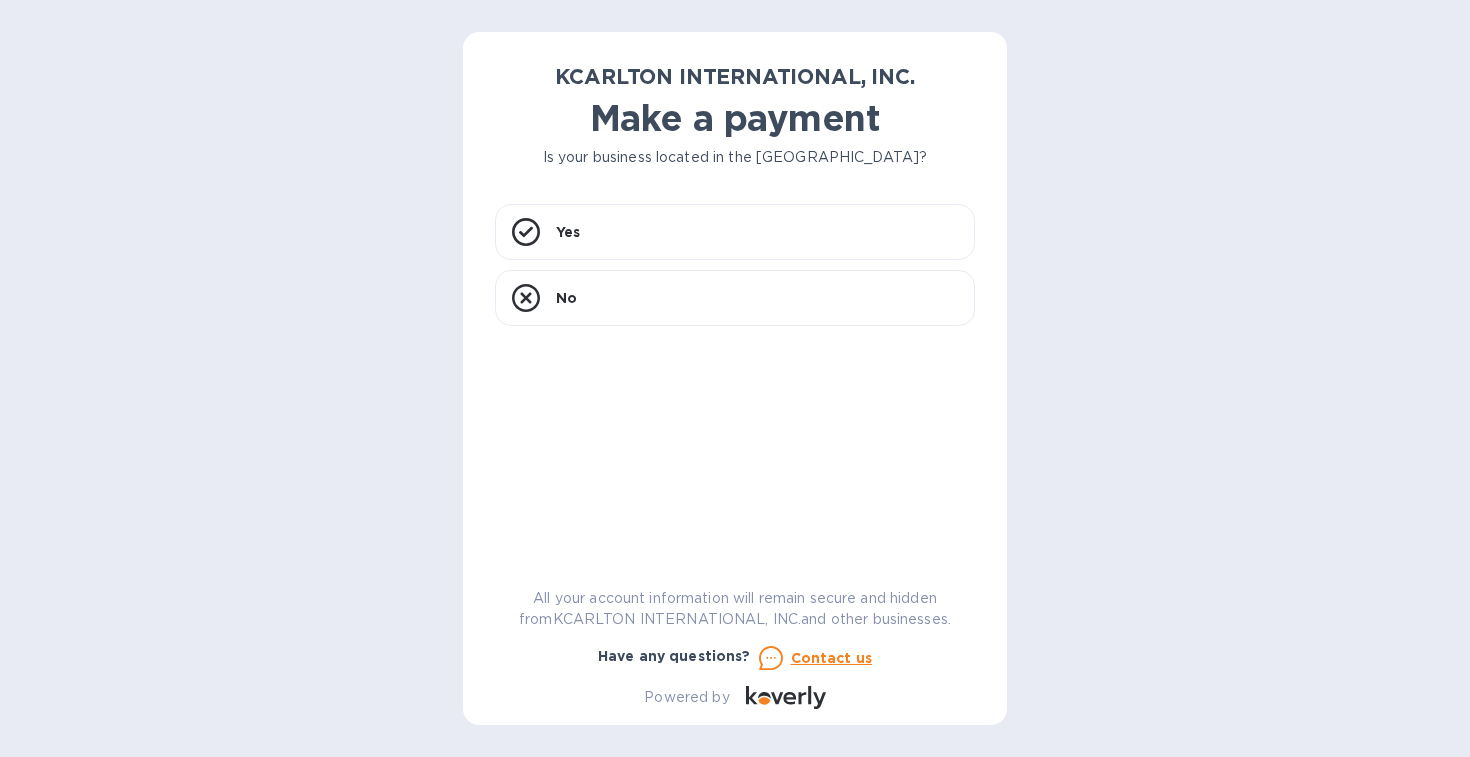 scroll, scrollTop: 0, scrollLeft: 0, axis: both 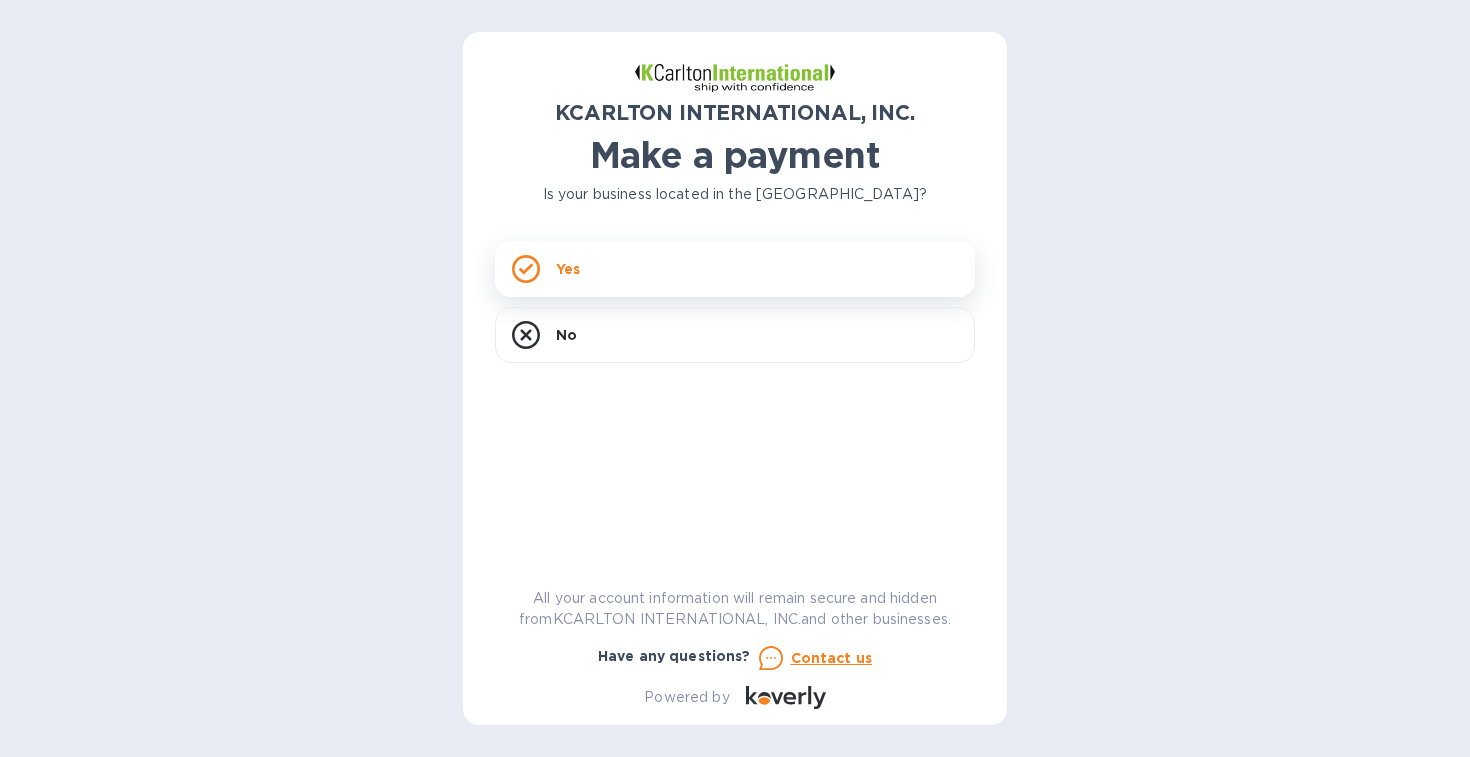 click on "Yes" at bounding box center [735, 269] 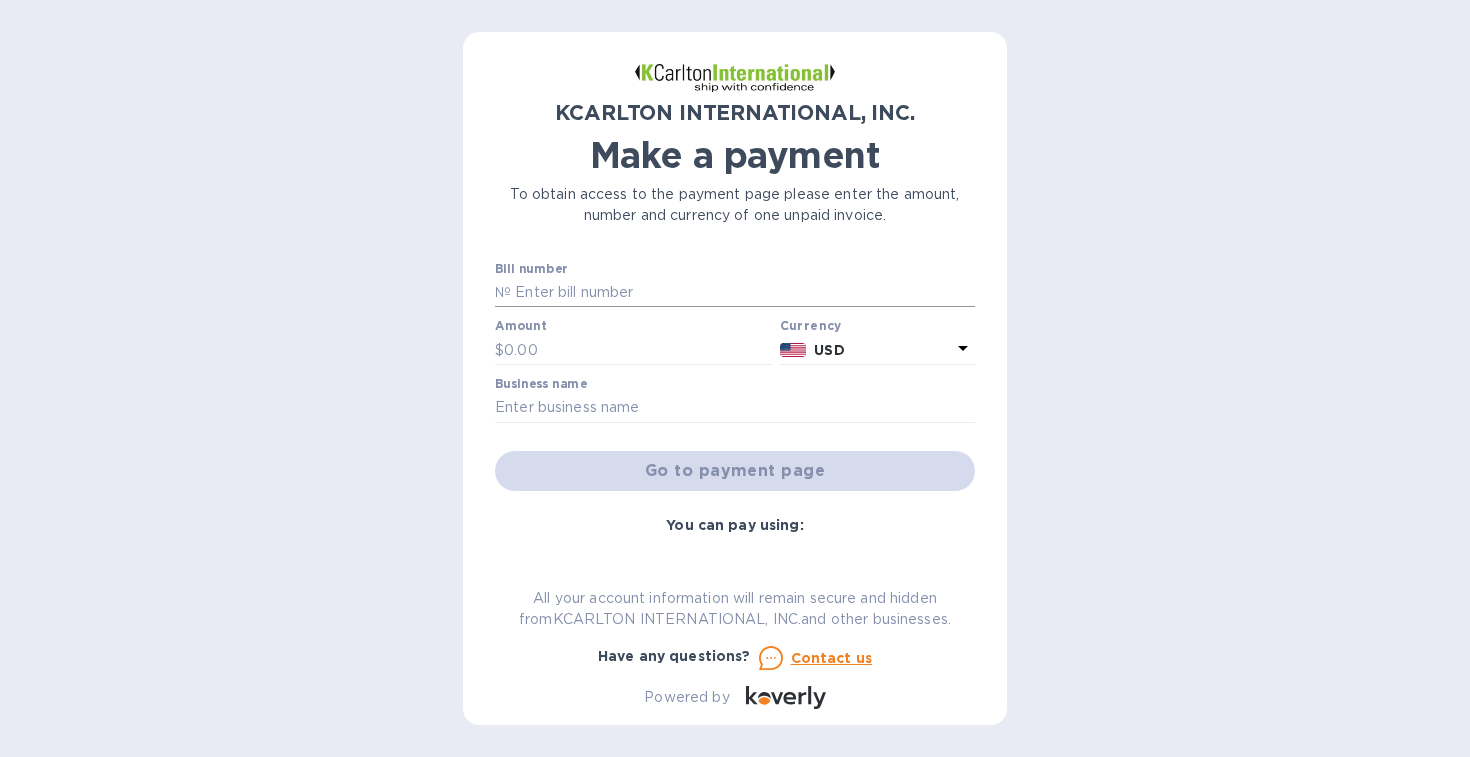 click at bounding box center [743, 293] 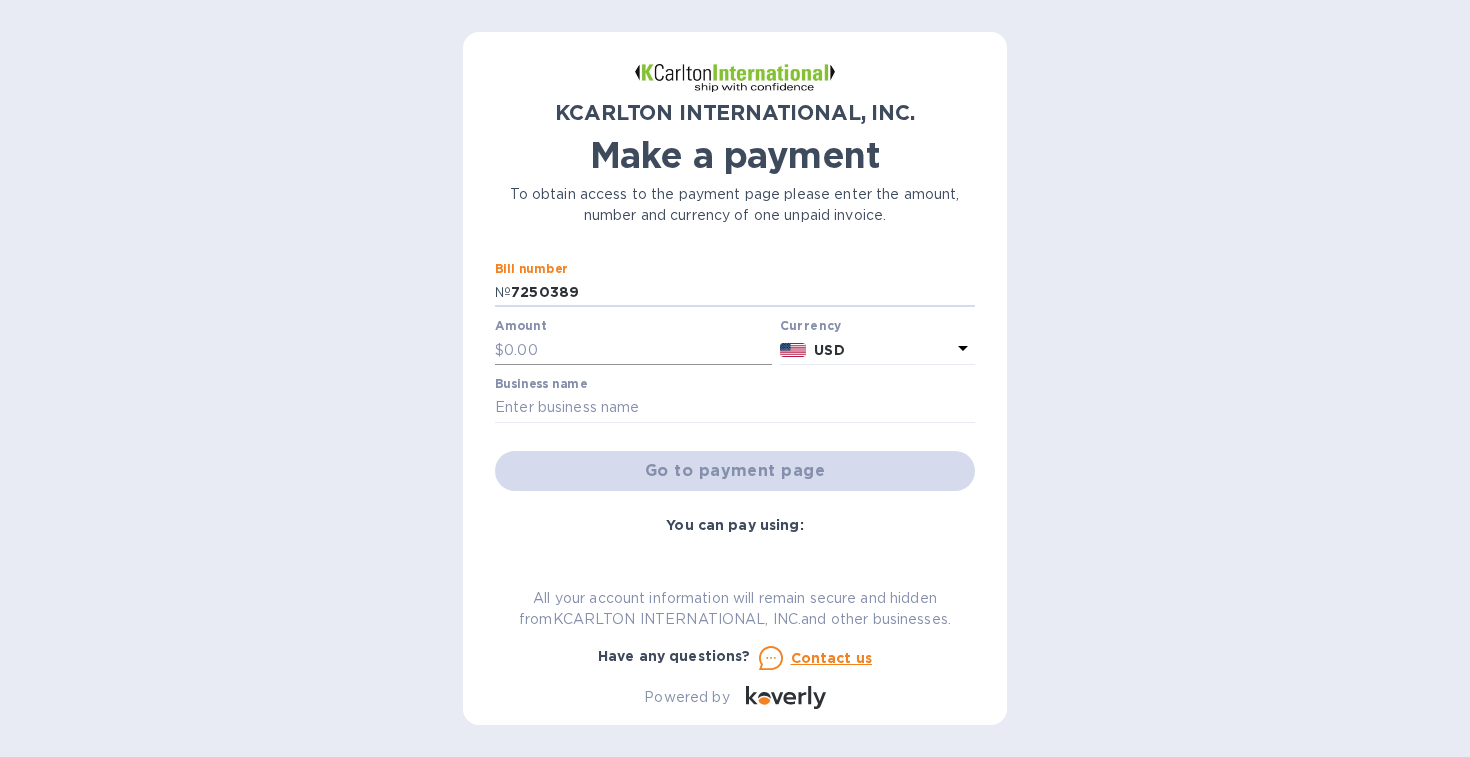 type on "7250389" 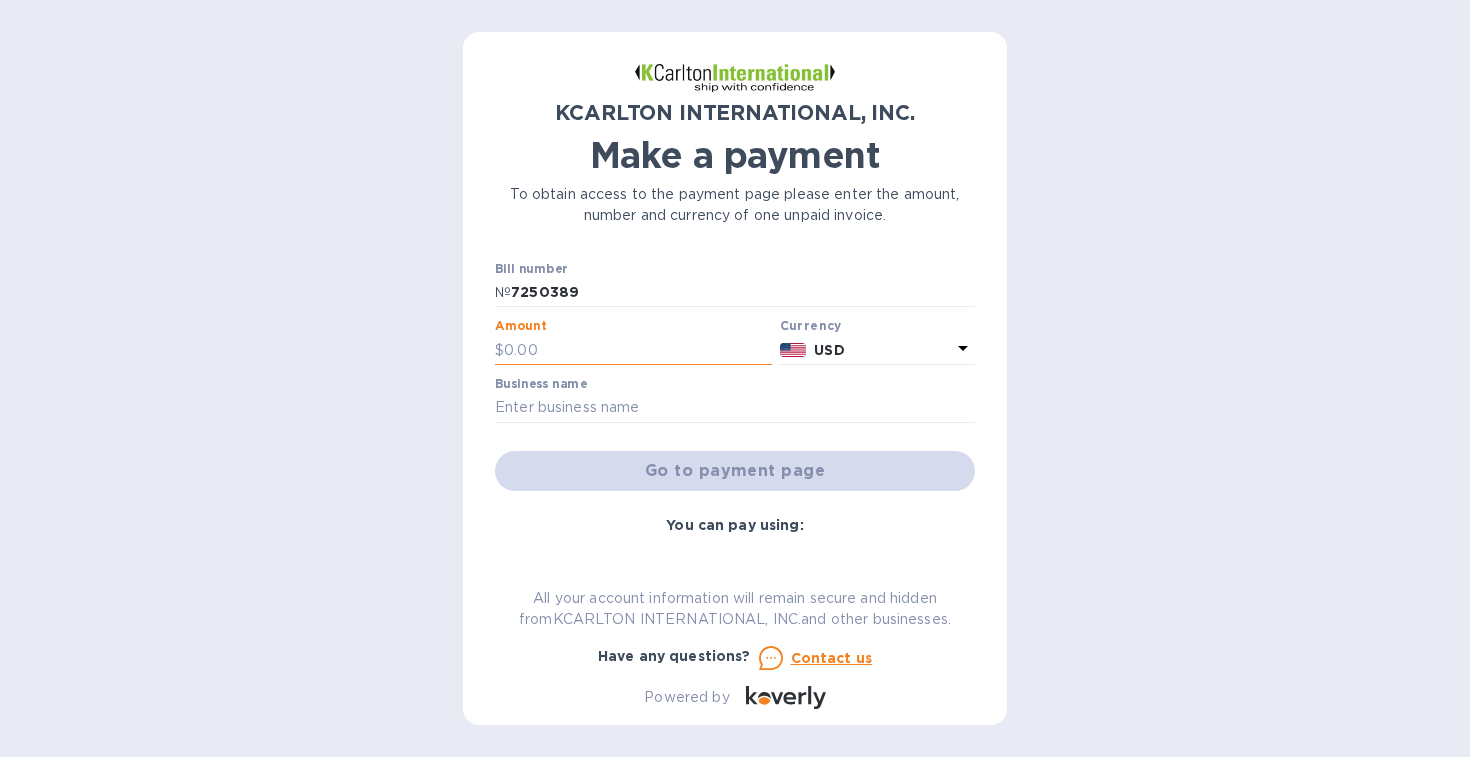 click at bounding box center (638, 350) 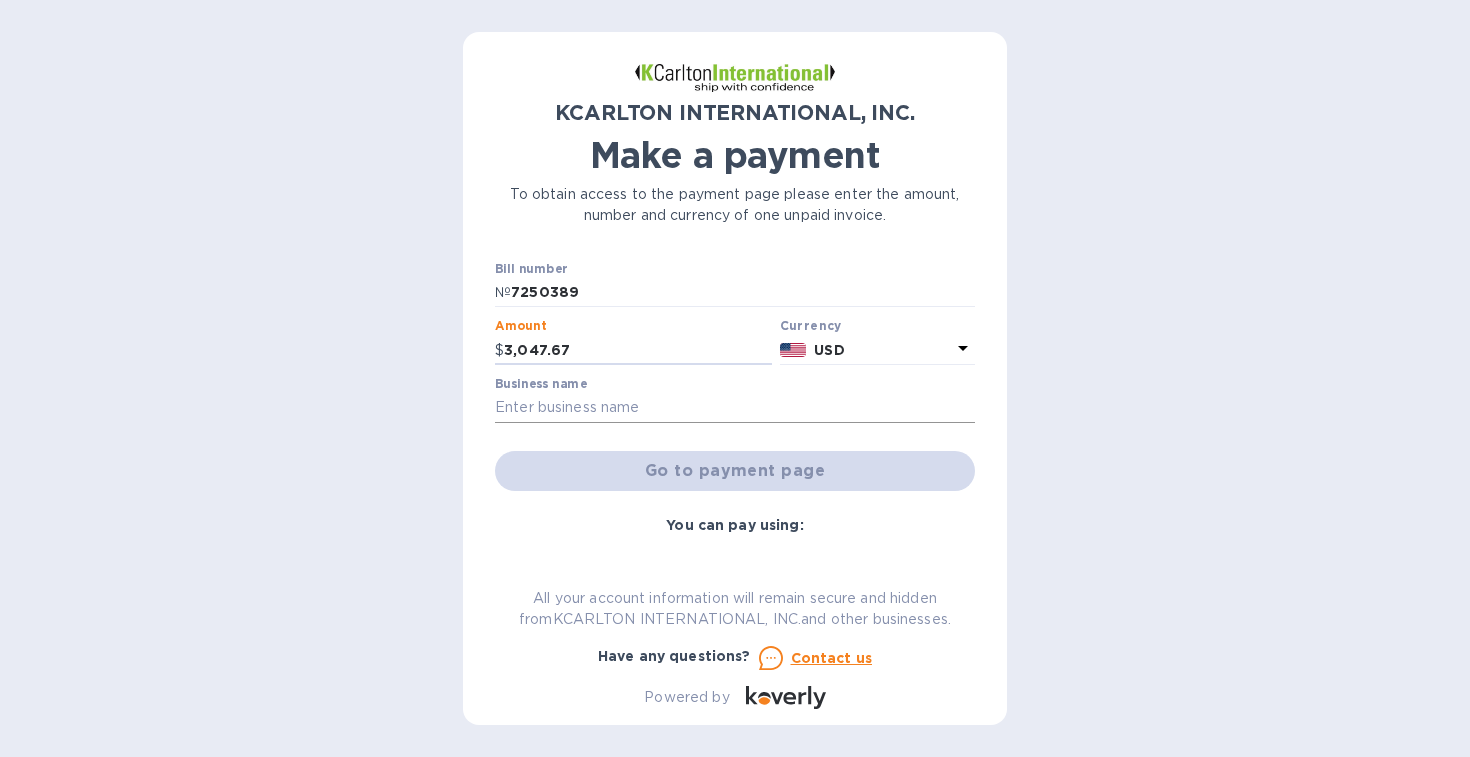 type on "3,047.67" 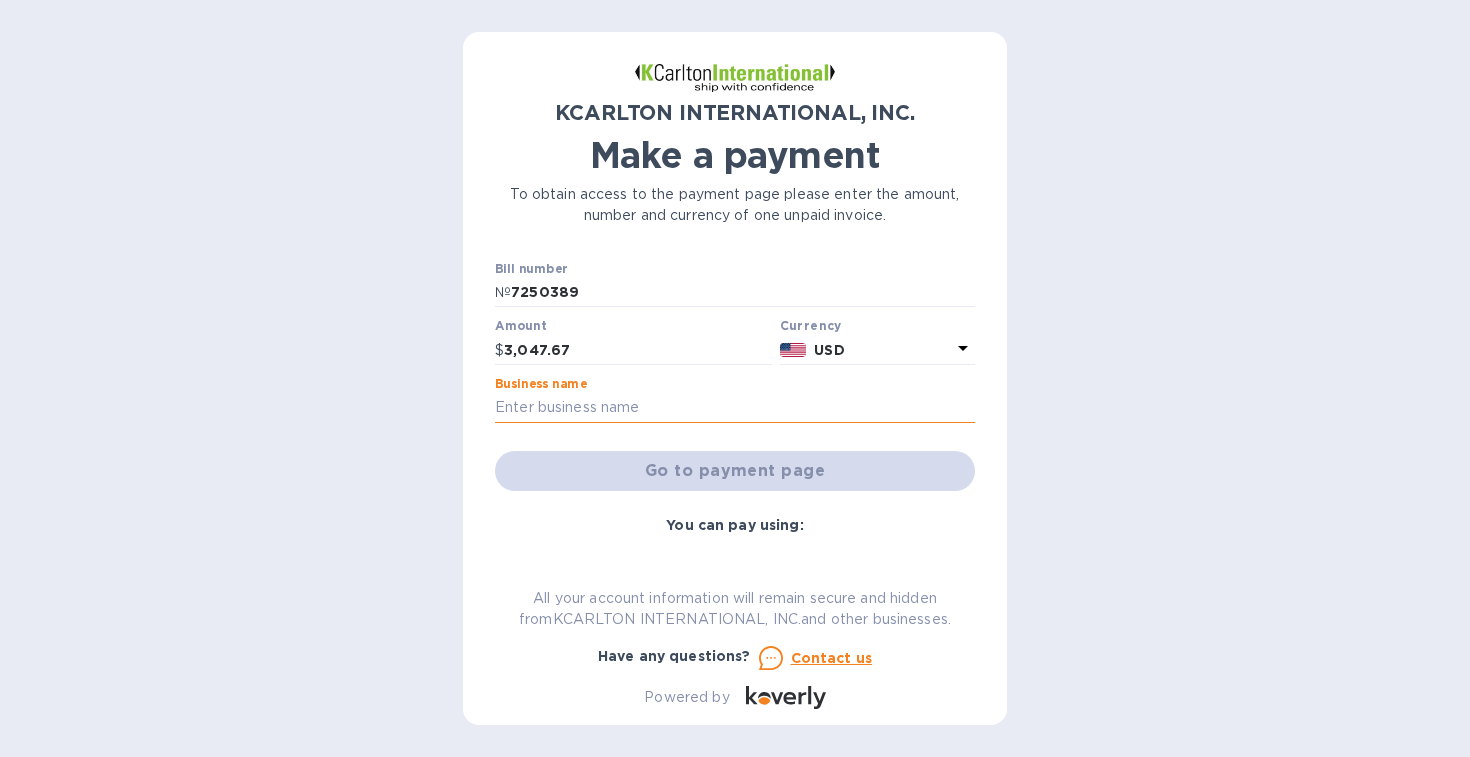 click at bounding box center (735, 408) 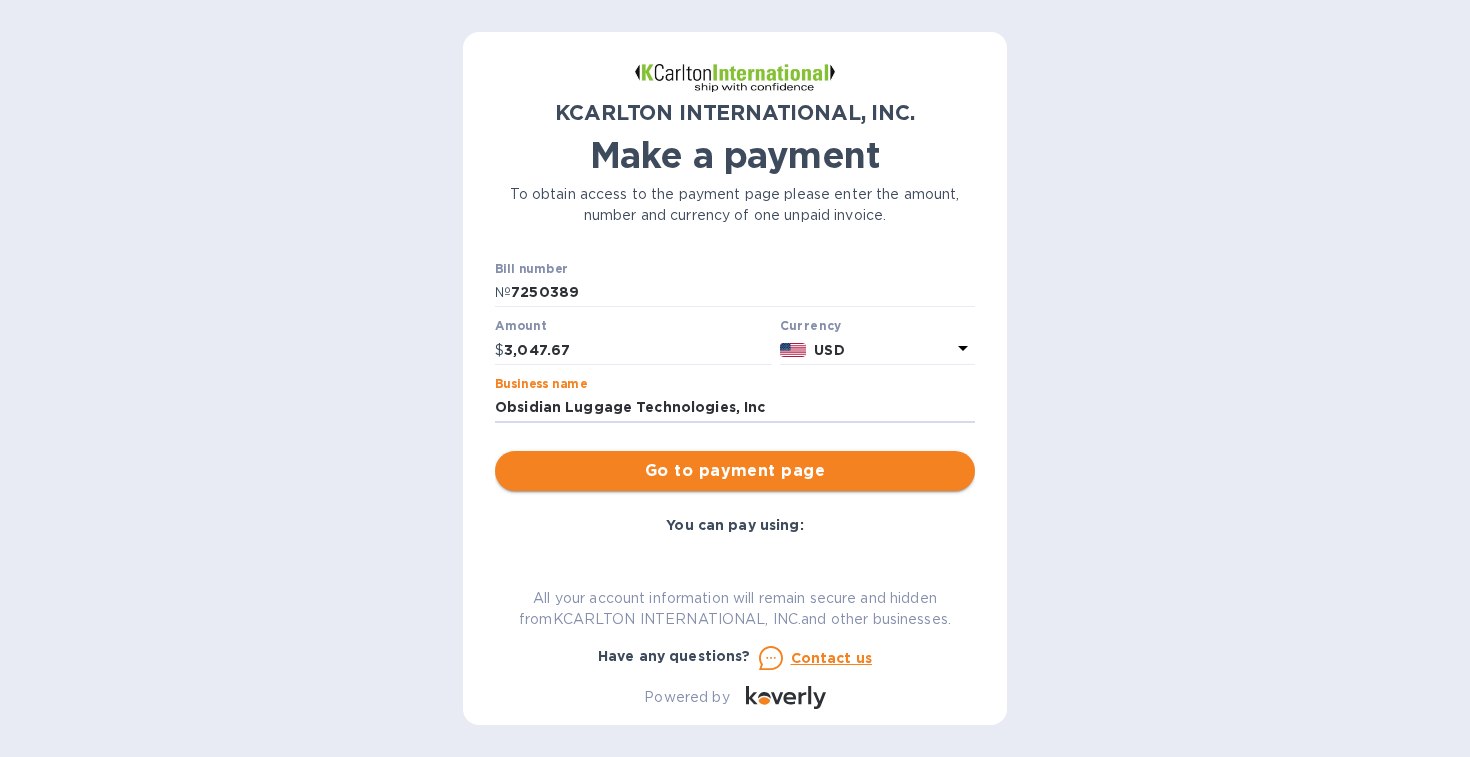 type on "Obsidian Luggage Technologies, Inc" 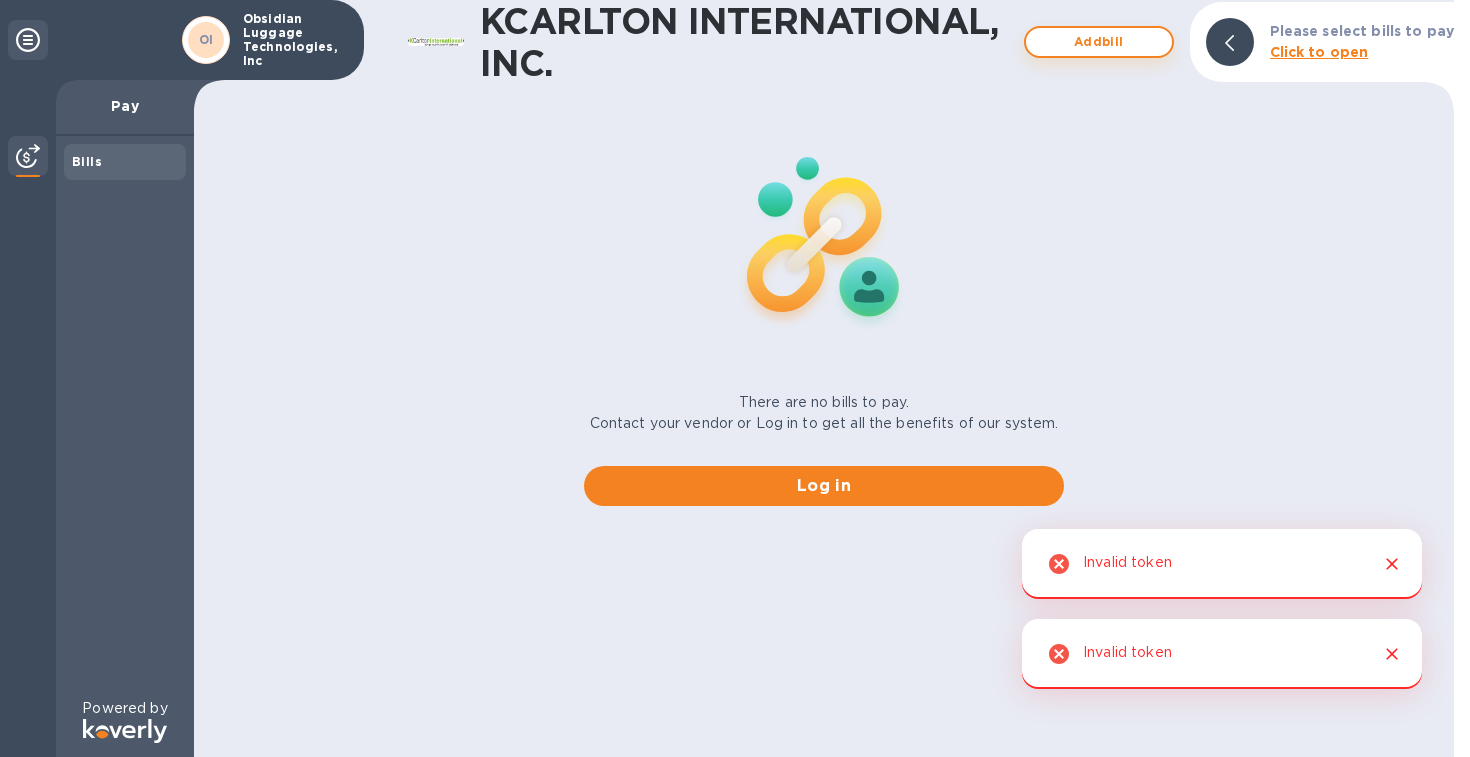 click on "Add   bill" at bounding box center [1099, 42] 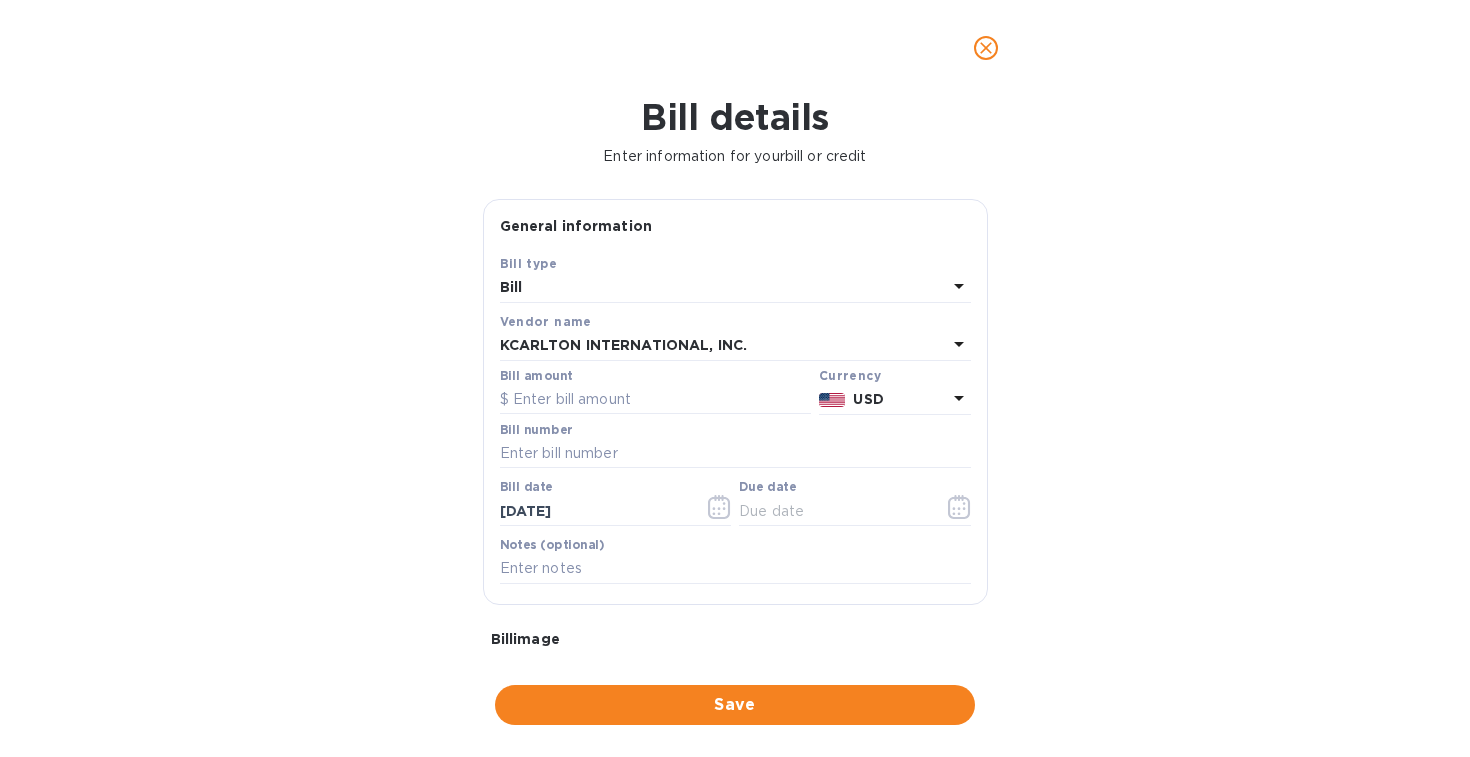 scroll, scrollTop: 0, scrollLeft: 0, axis: both 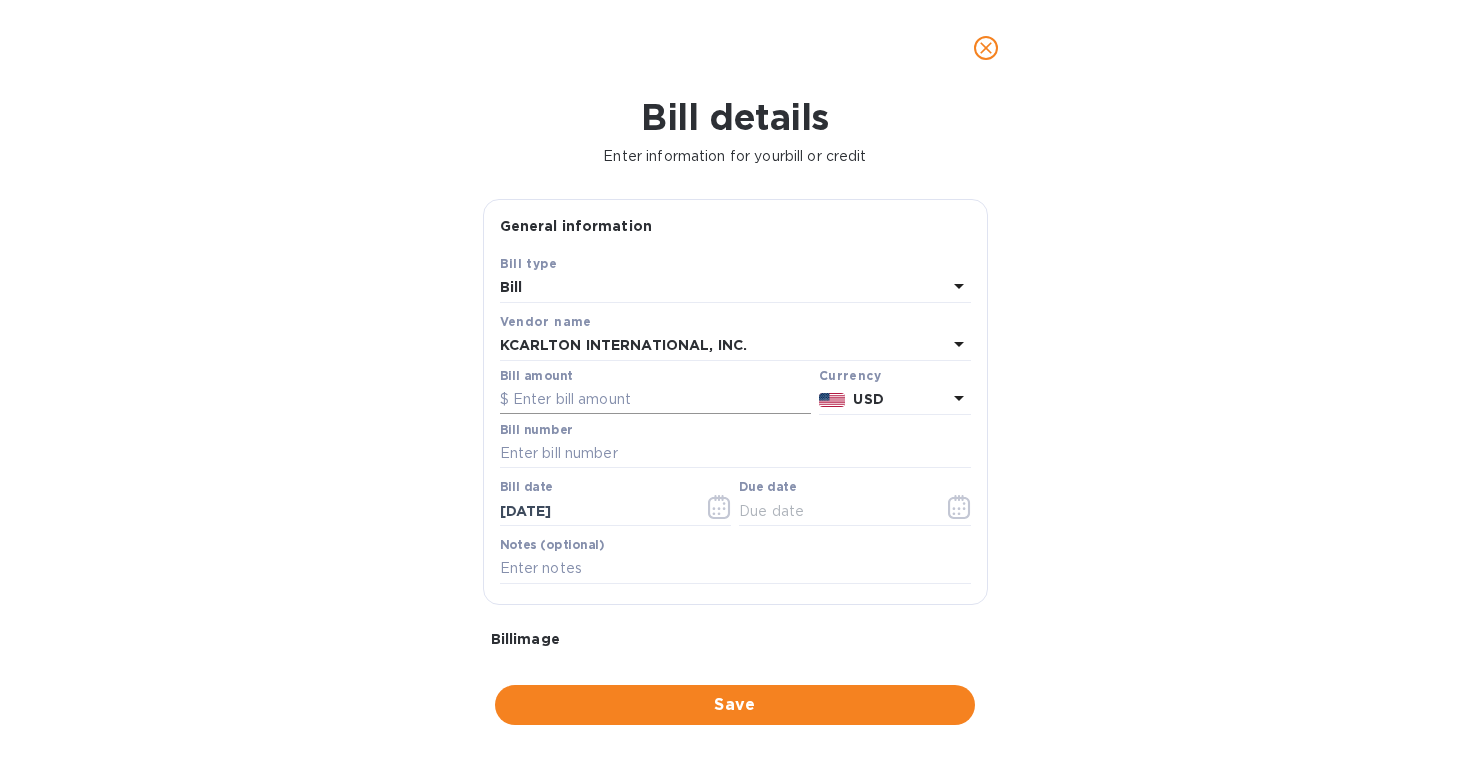 click at bounding box center (655, 400) 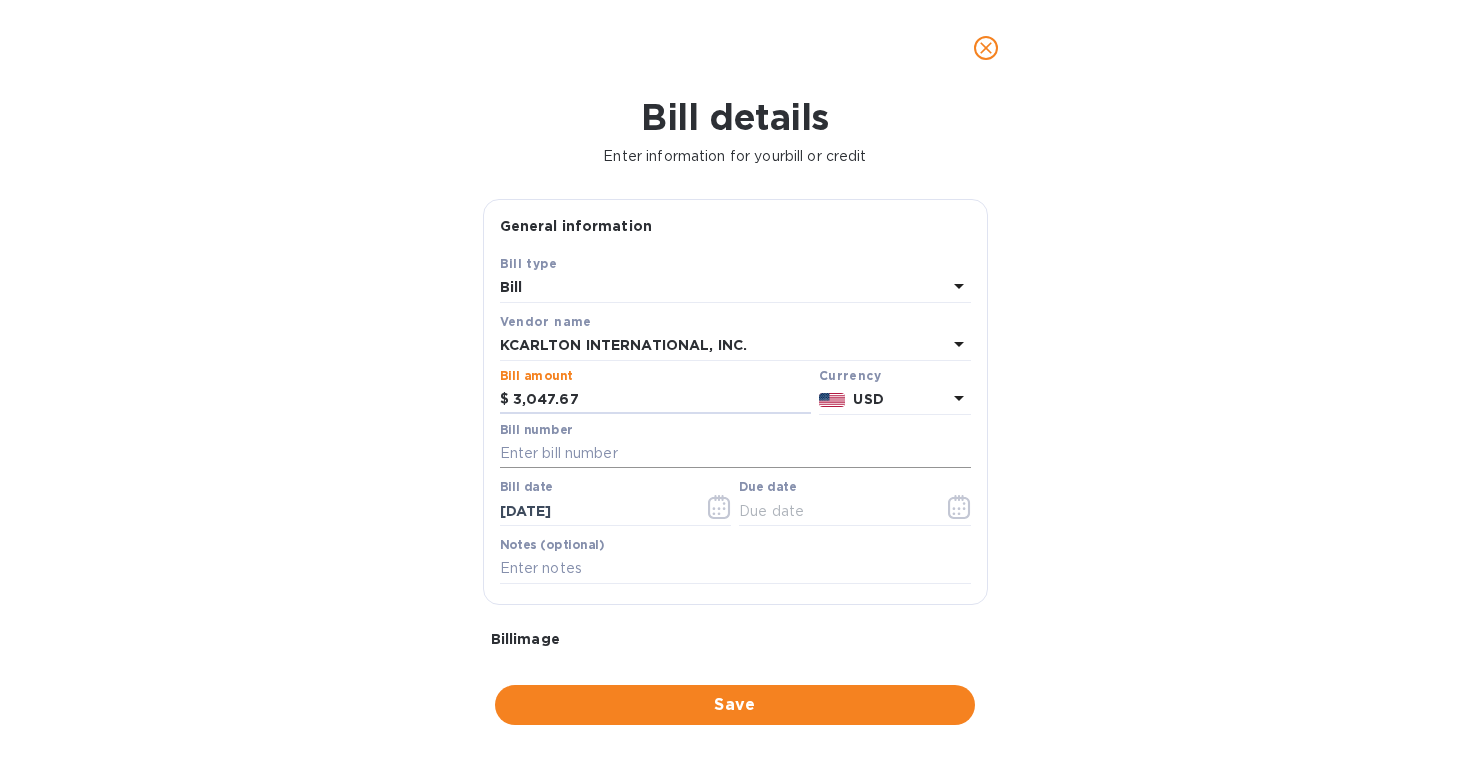 type on "3,047.67" 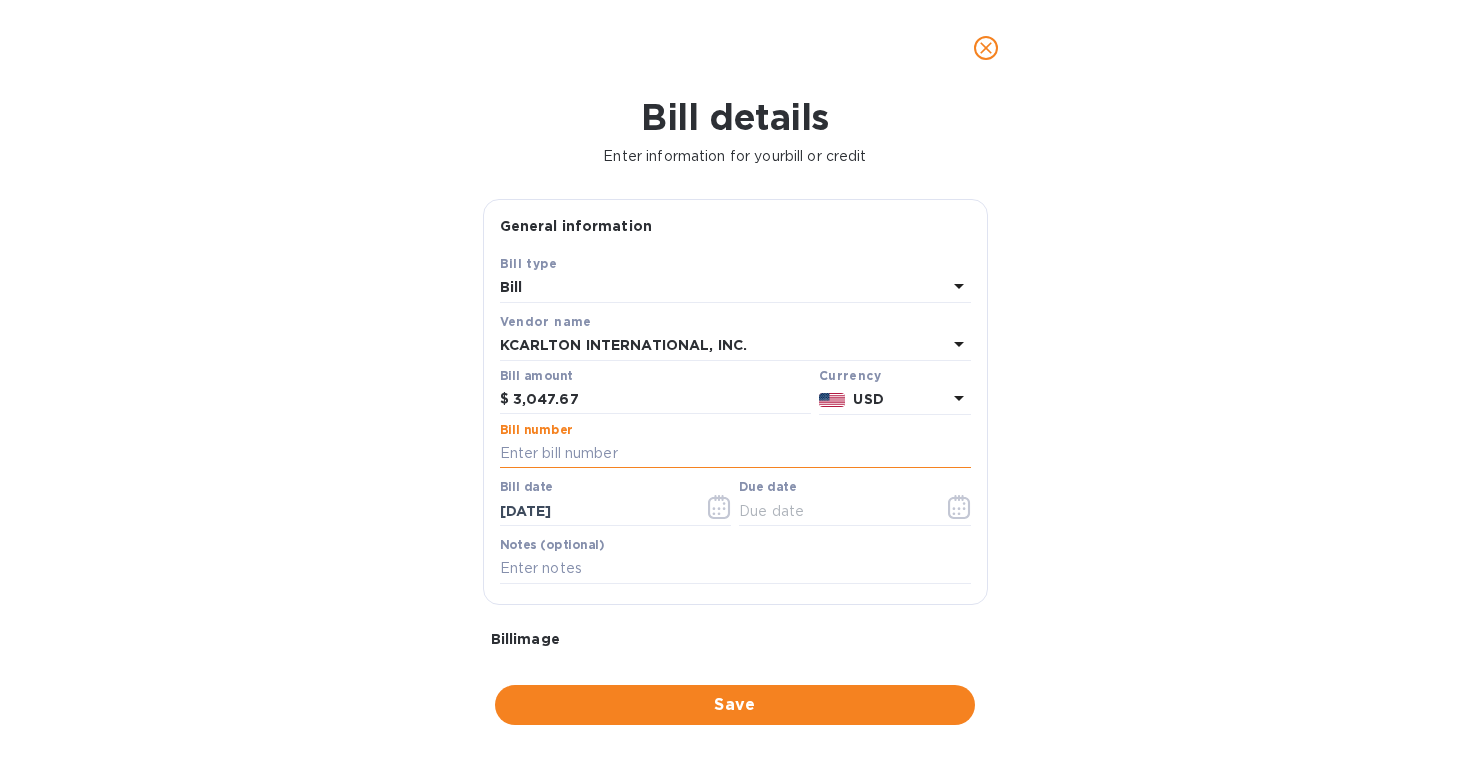click at bounding box center (735, 454) 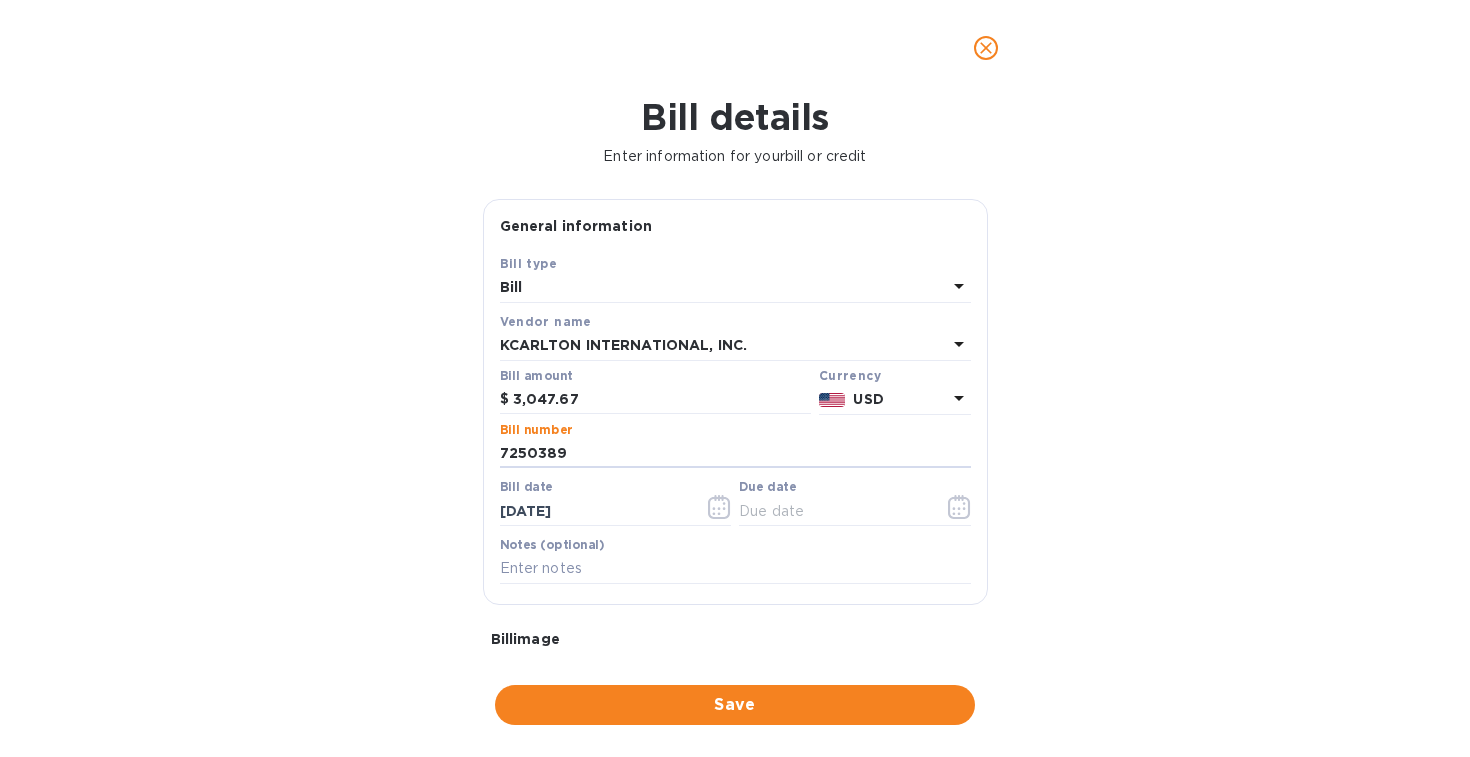 scroll, scrollTop: 69, scrollLeft: 0, axis: vertical 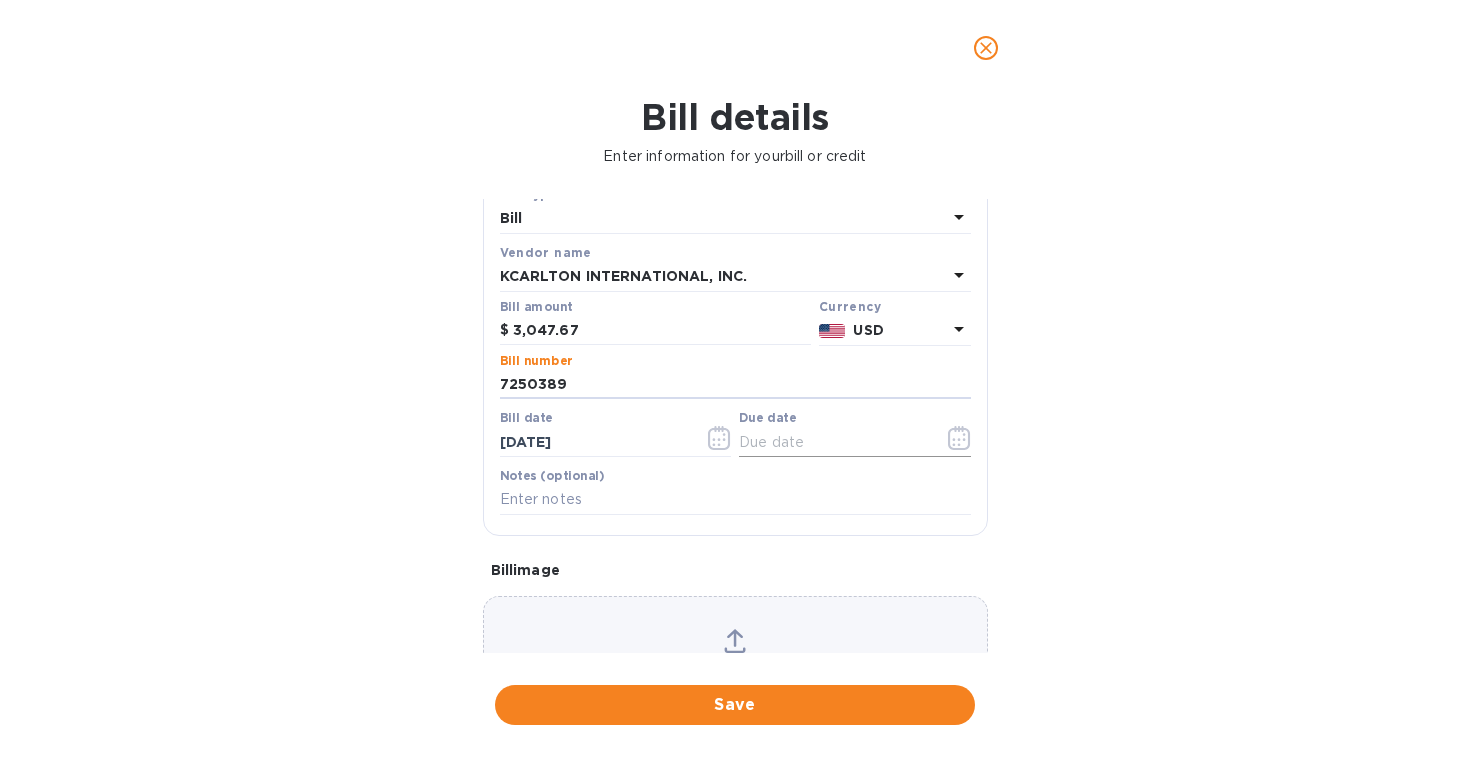 type on "7250389" 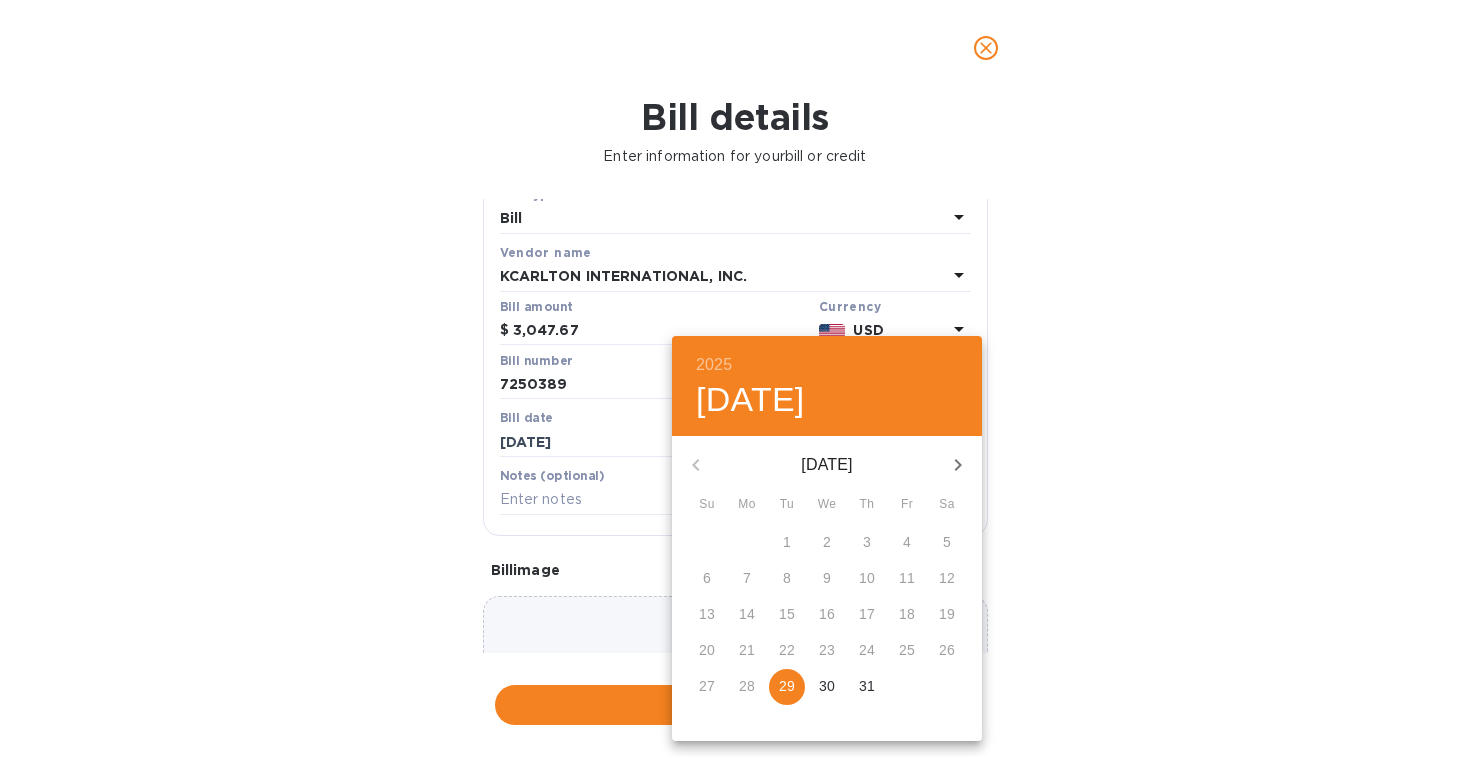 click on "28" at bounding box center [747, 687] 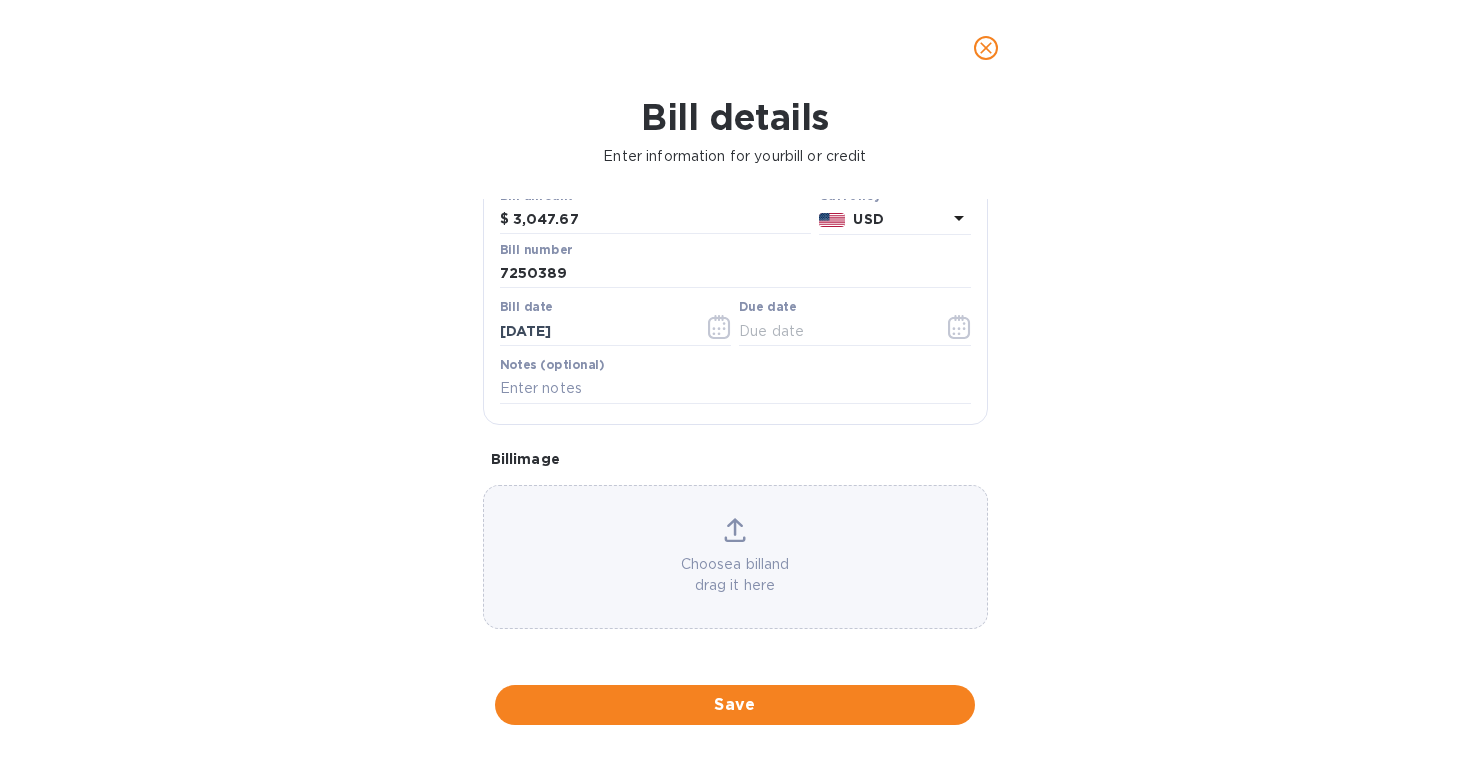 scroll, scrollTop: 194, scrollLeft: 0, axis: vertical 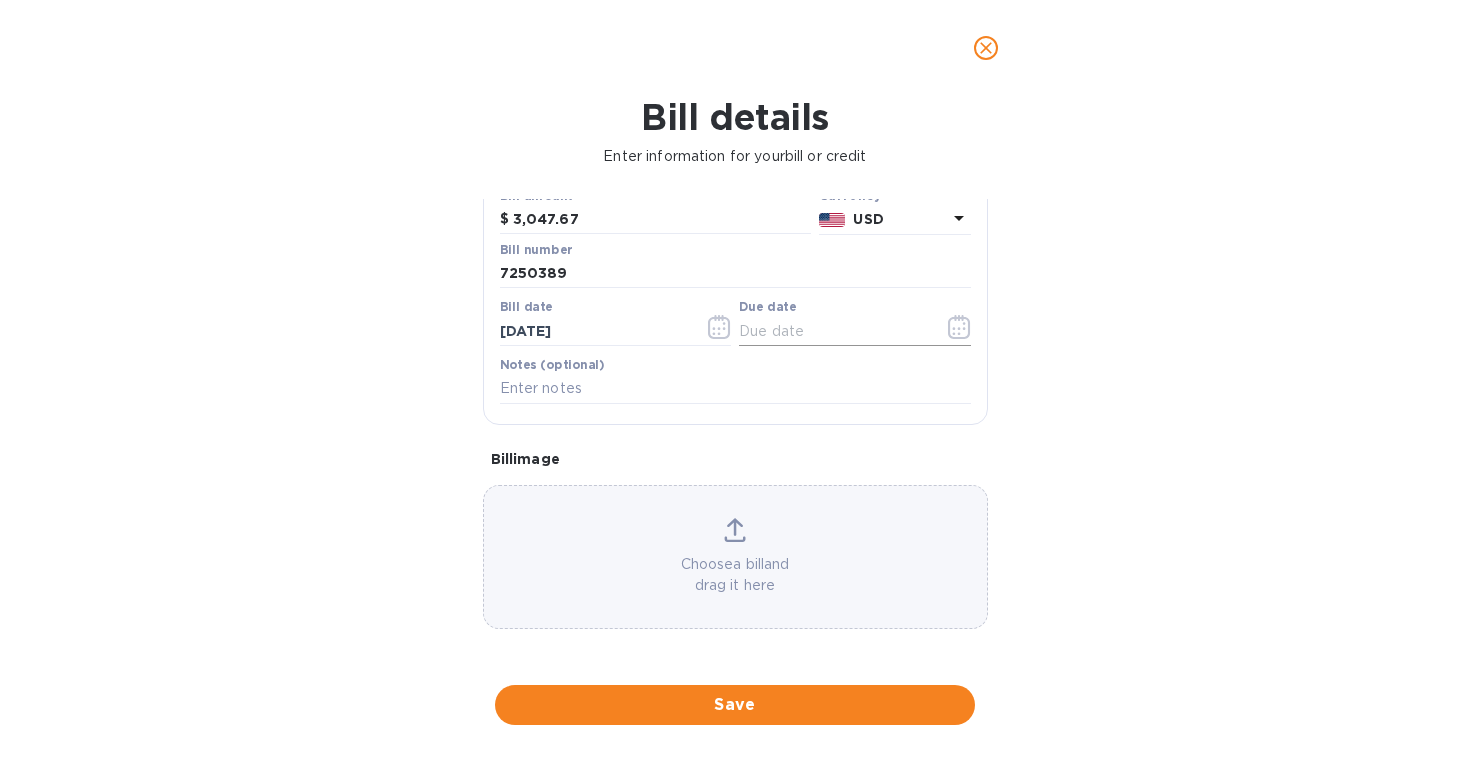 click at bounding box center (833, 331) 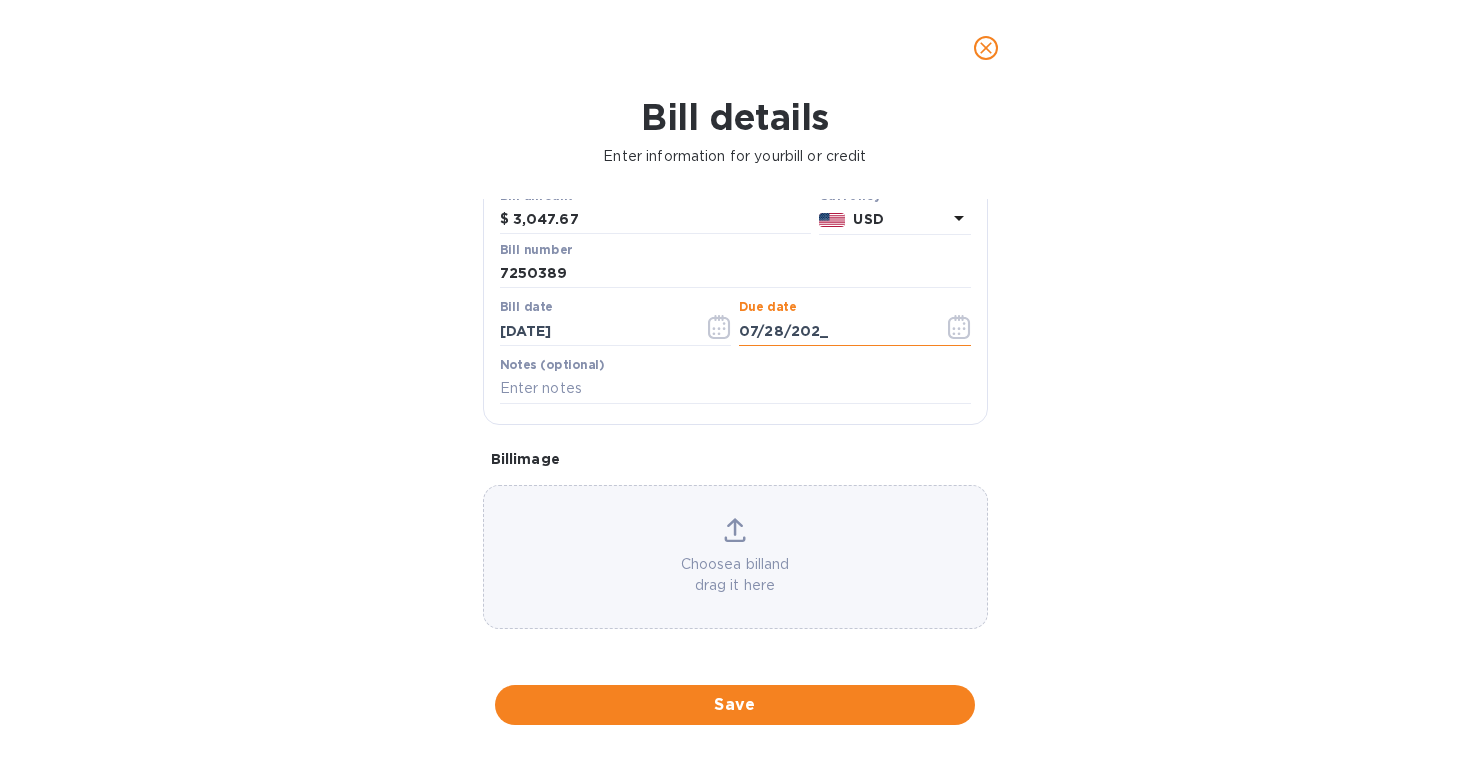 type on "[DATE]" 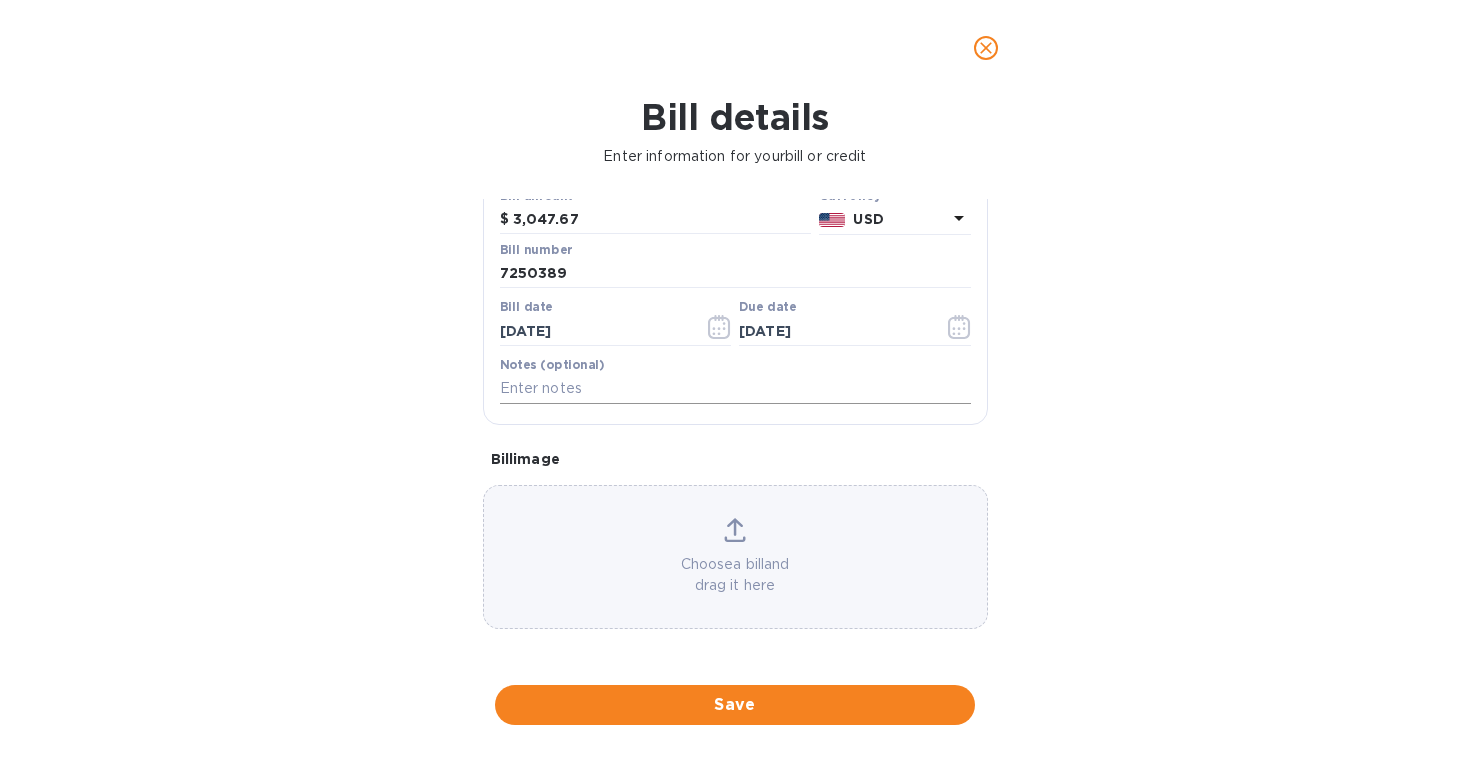 scroll, scrollTop: 0, scrollLeft: 0, axis: both 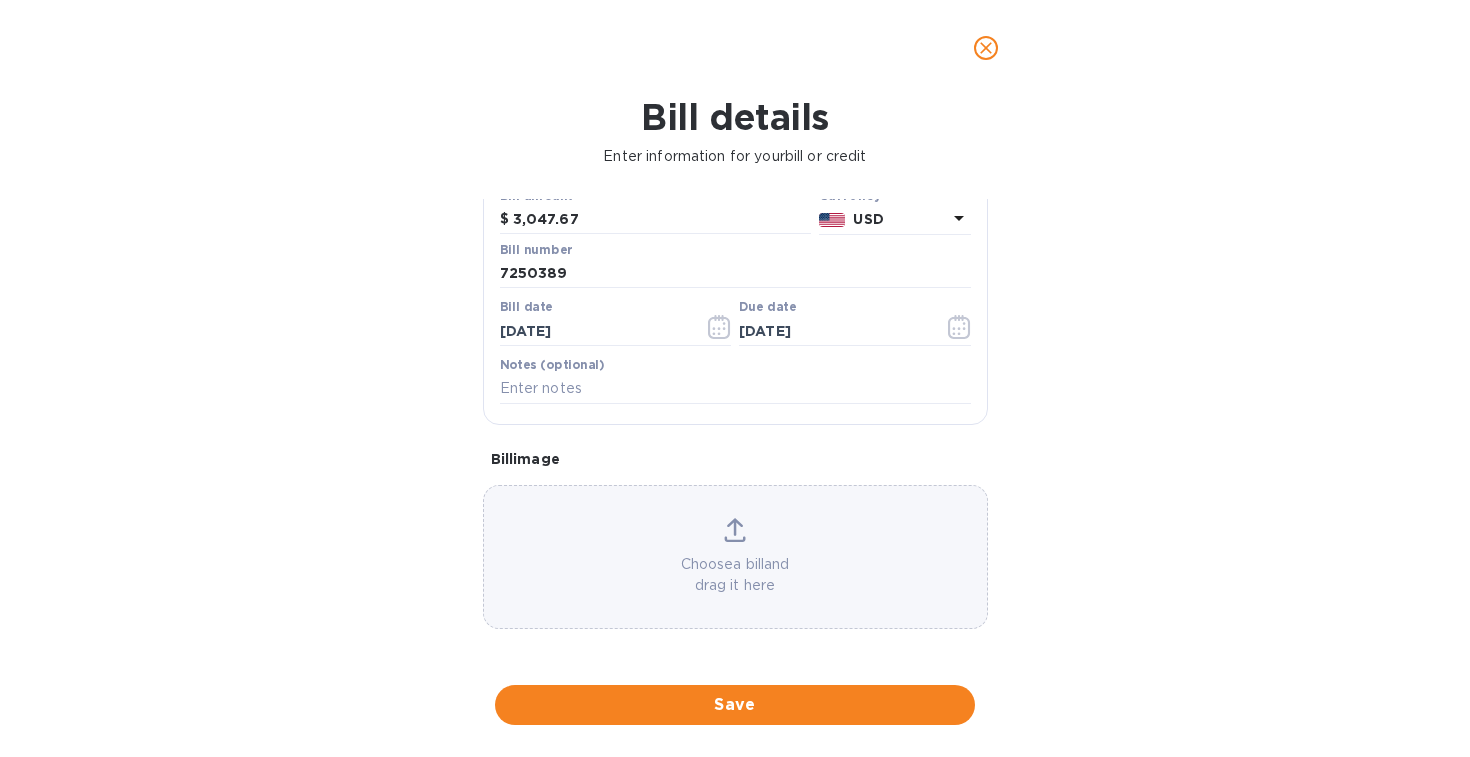click 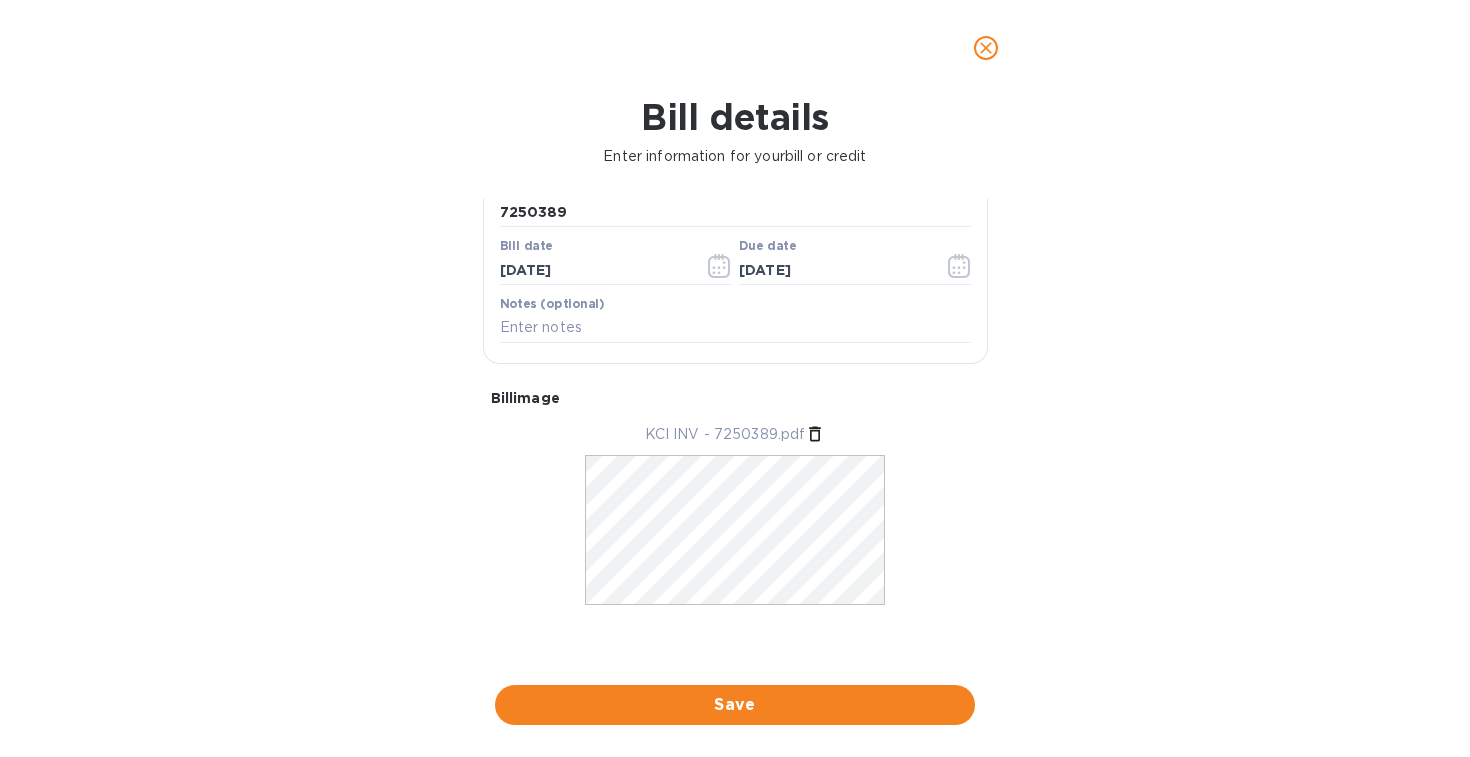 scroll, scrollTop: 255, scrollLeft: 0, axis: vertical 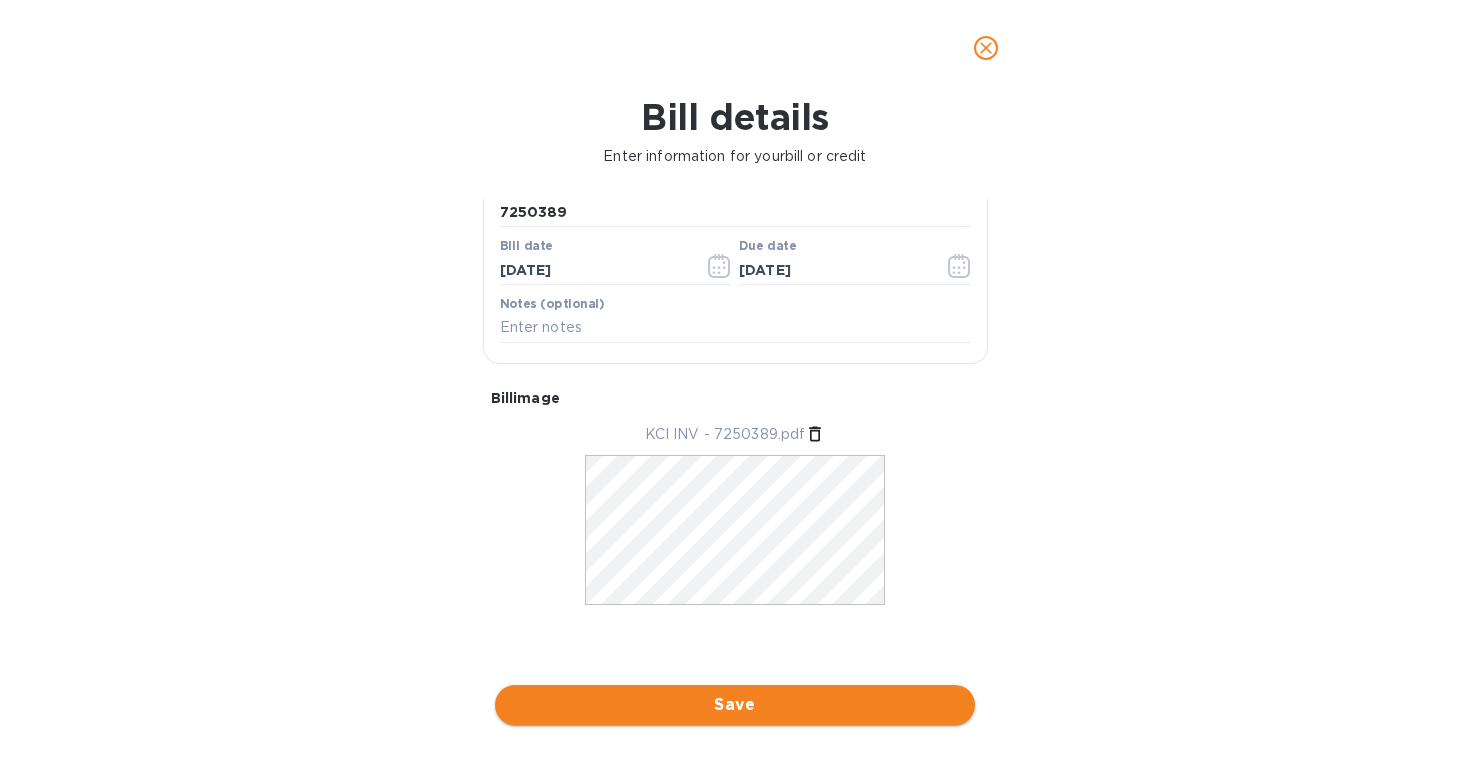 click on "Save" at bounding box center (735, 705) 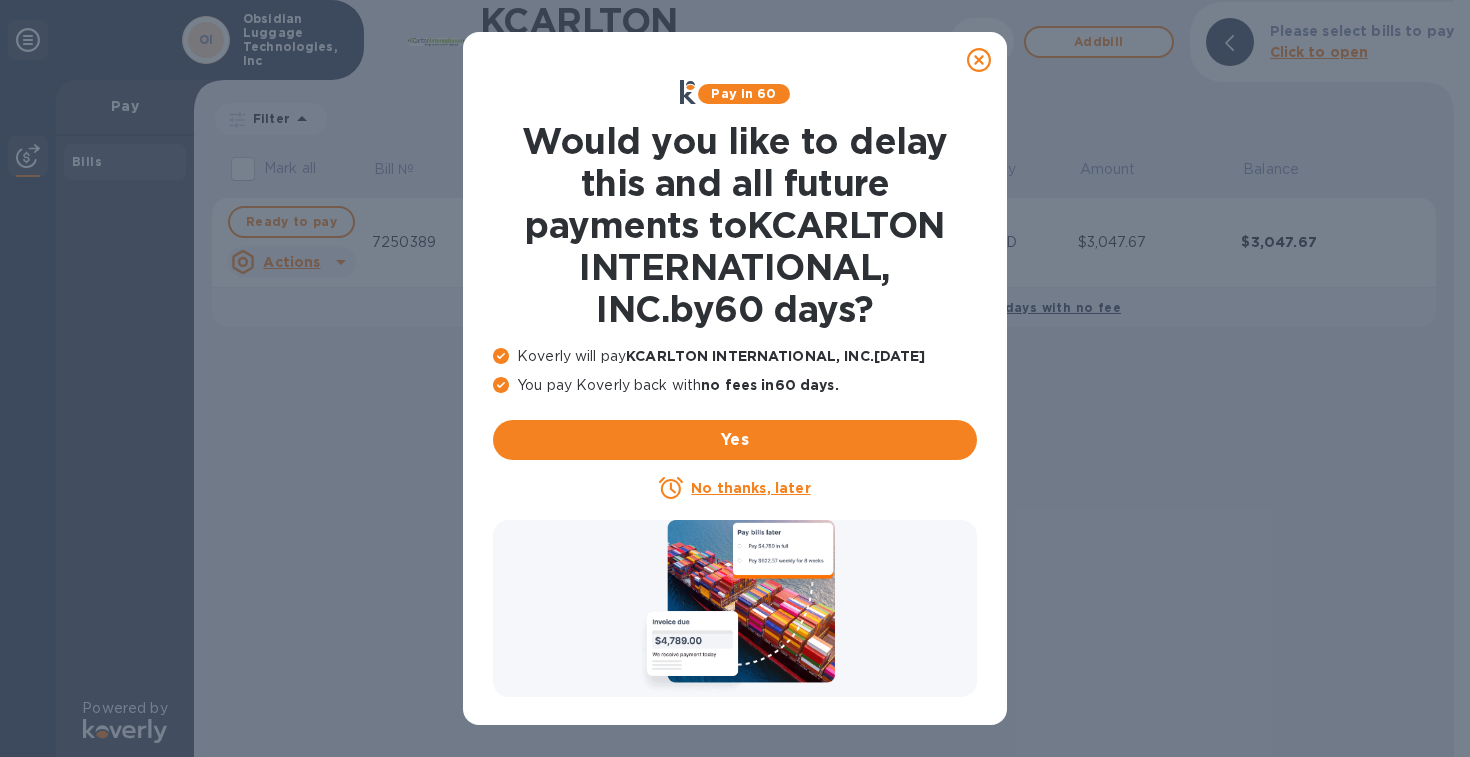 click on "No thanks, later" at bounding box center [750, 488] 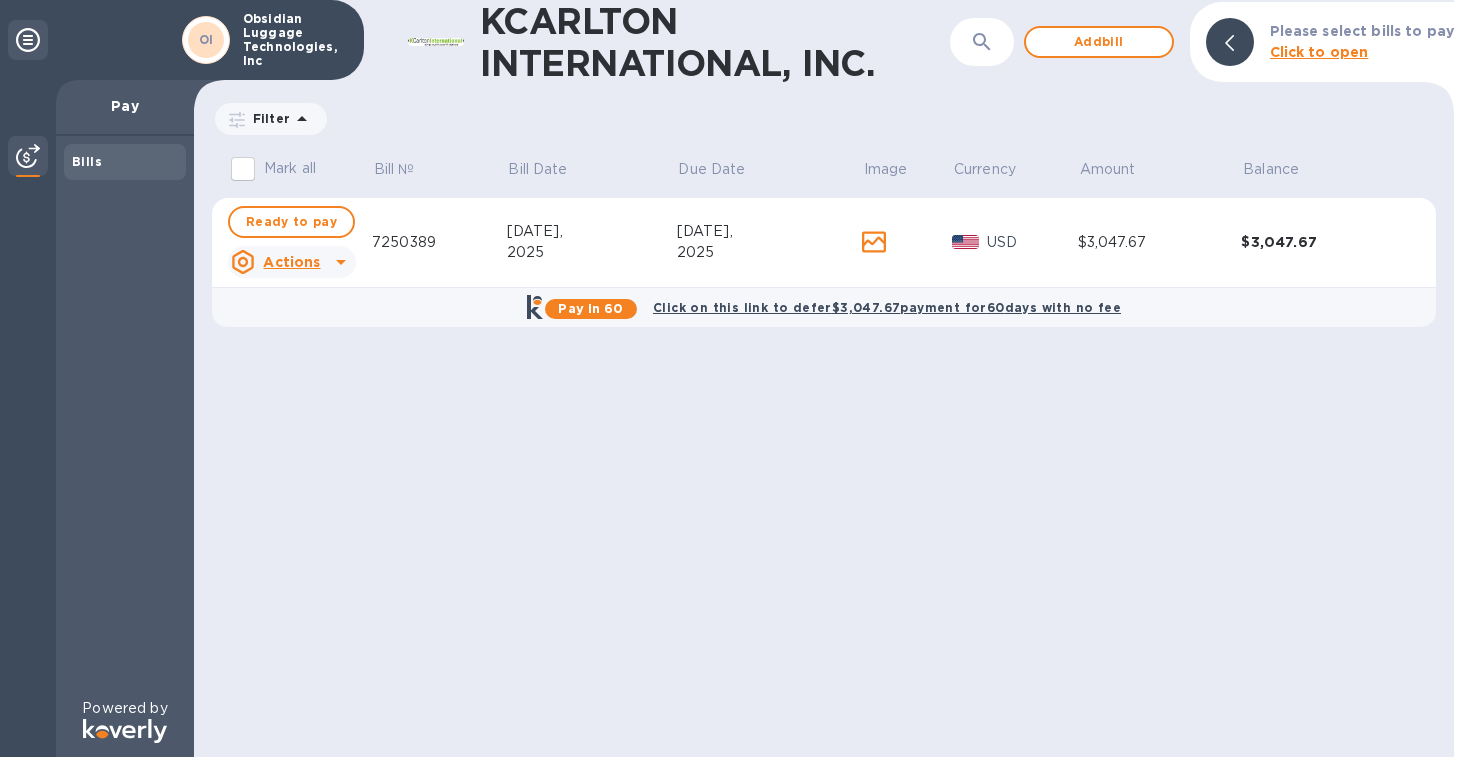 click 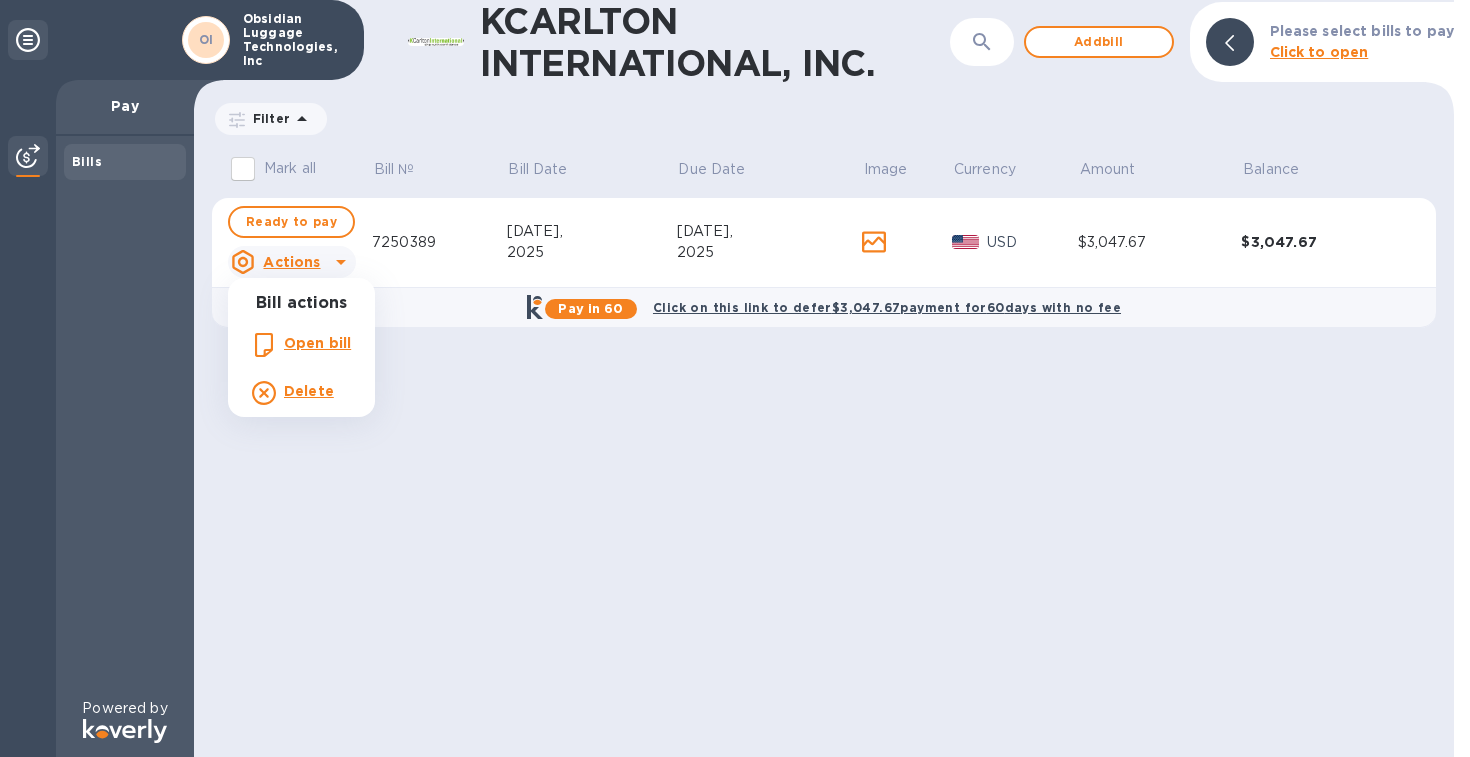 click at bounding box center [735, 378] 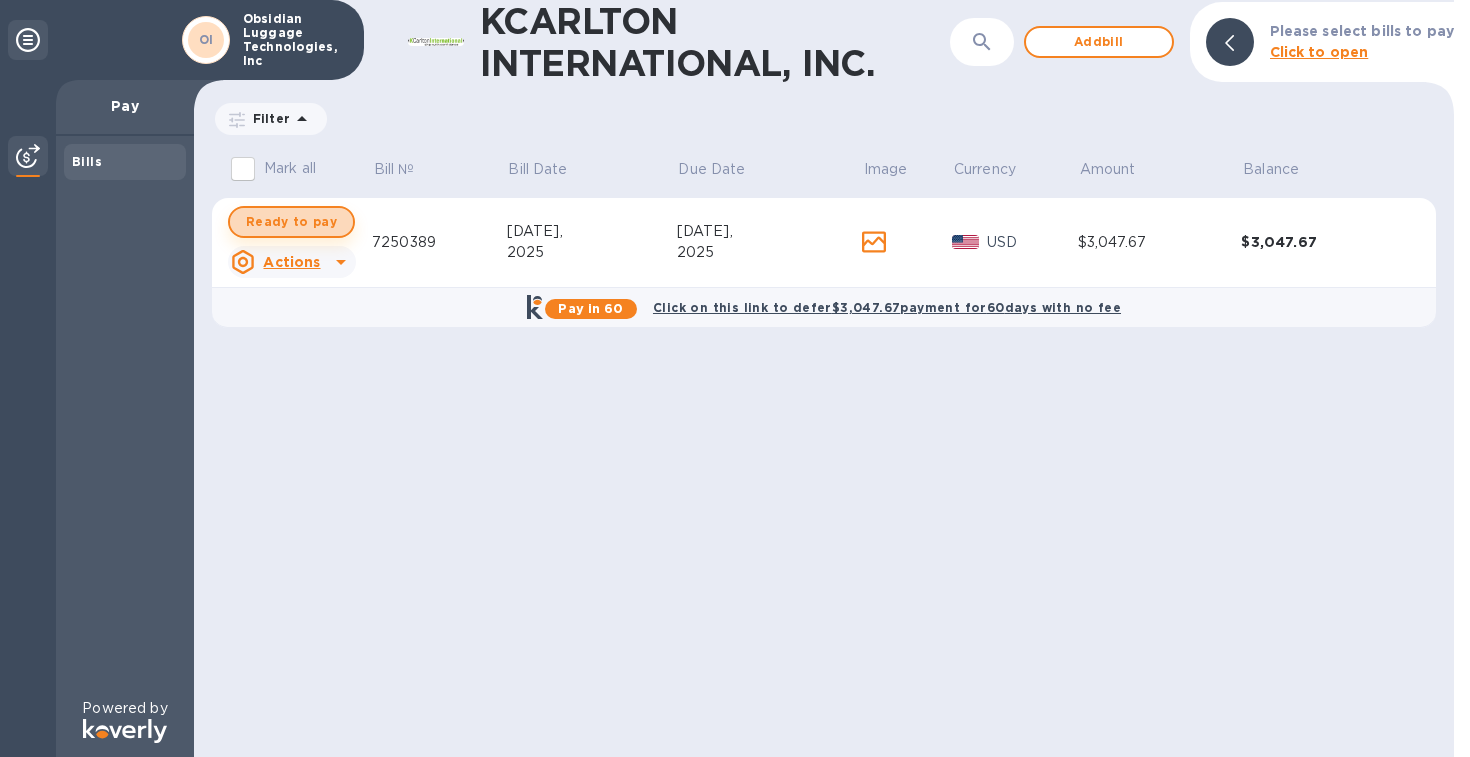 click on "Ready to pay" at bounding box center [291, 222] 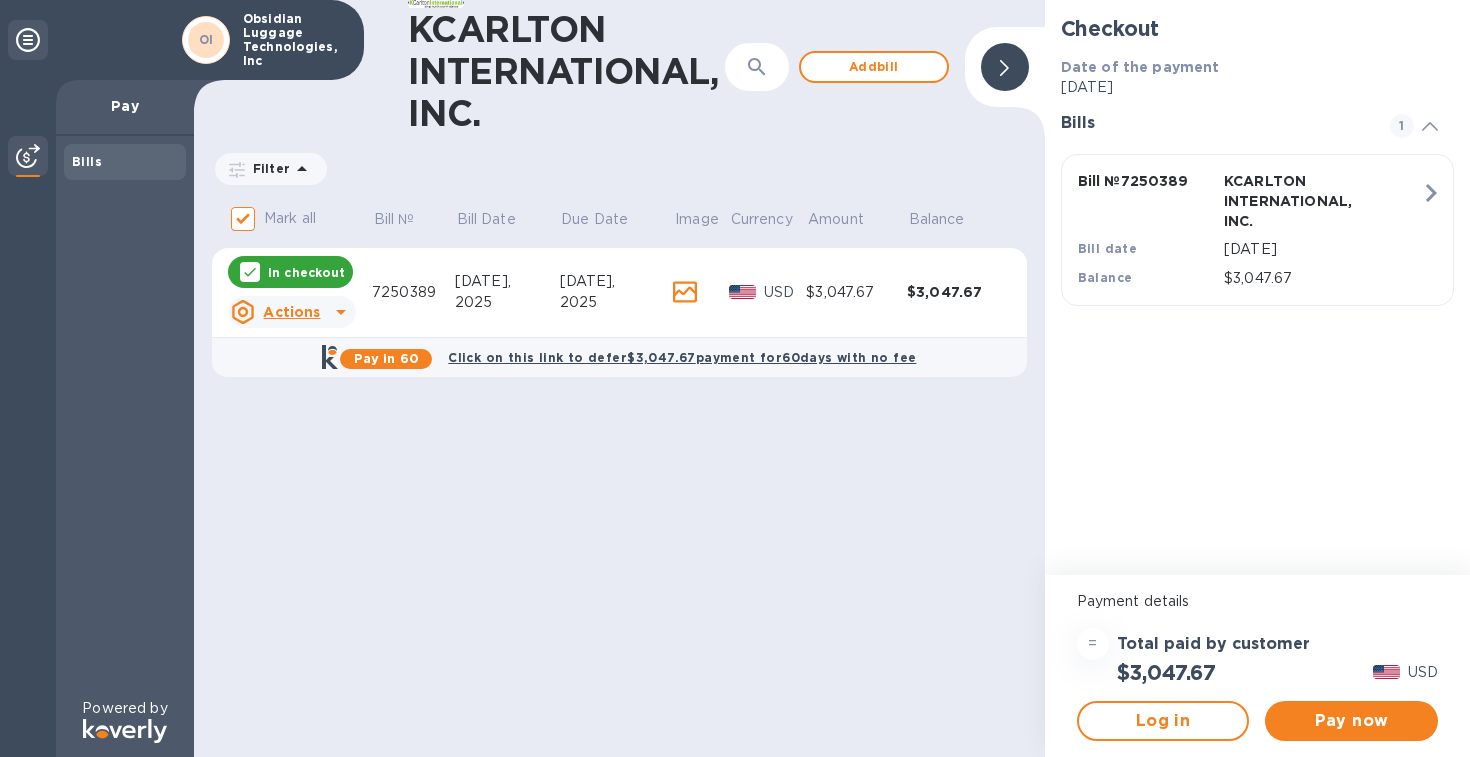 scroll, scrollTop: 0, scrollLeft: 0, axis: both 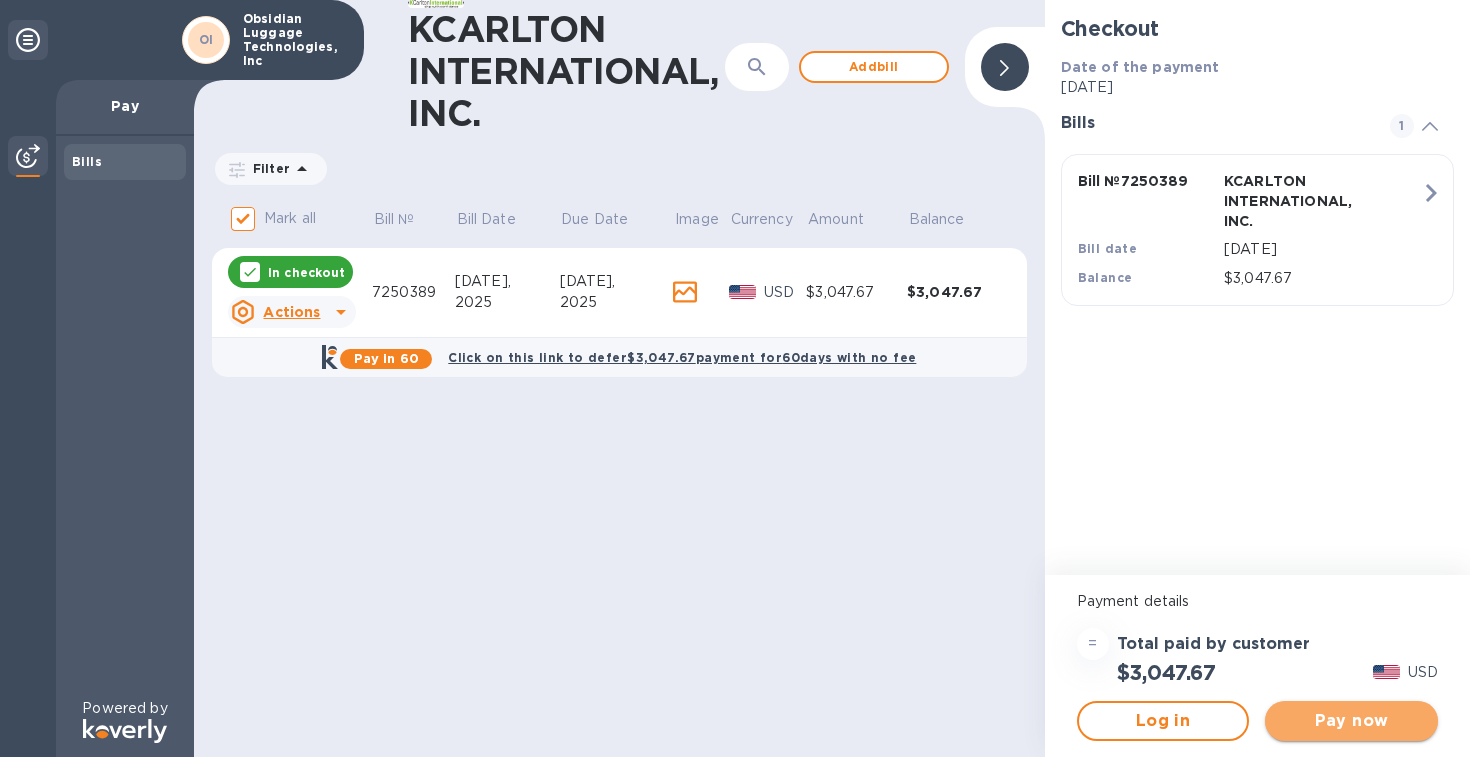 click on "Pay now" at bounding box center [1351, 721] 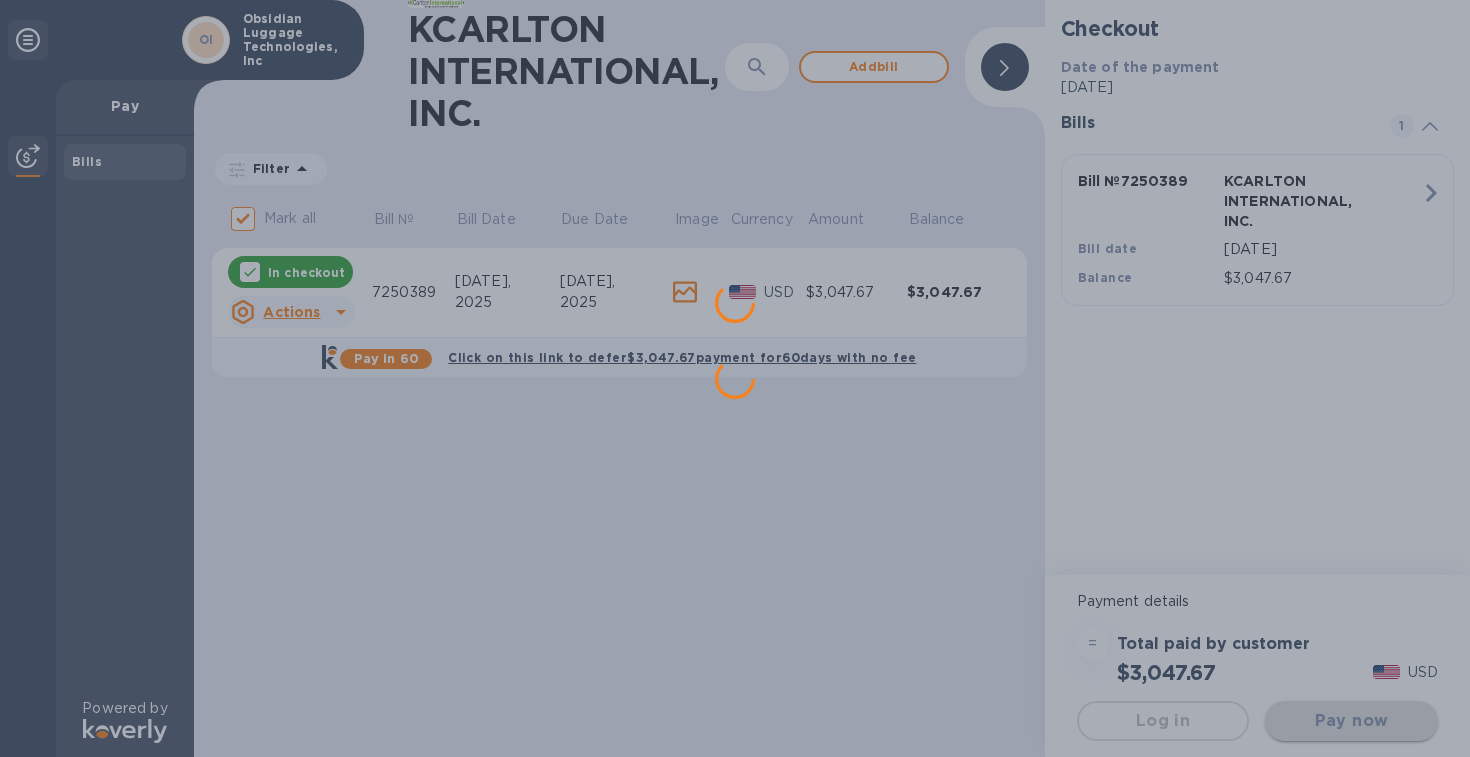 scroll, scrollTop: 0, scrollLeft: 0, axis: both 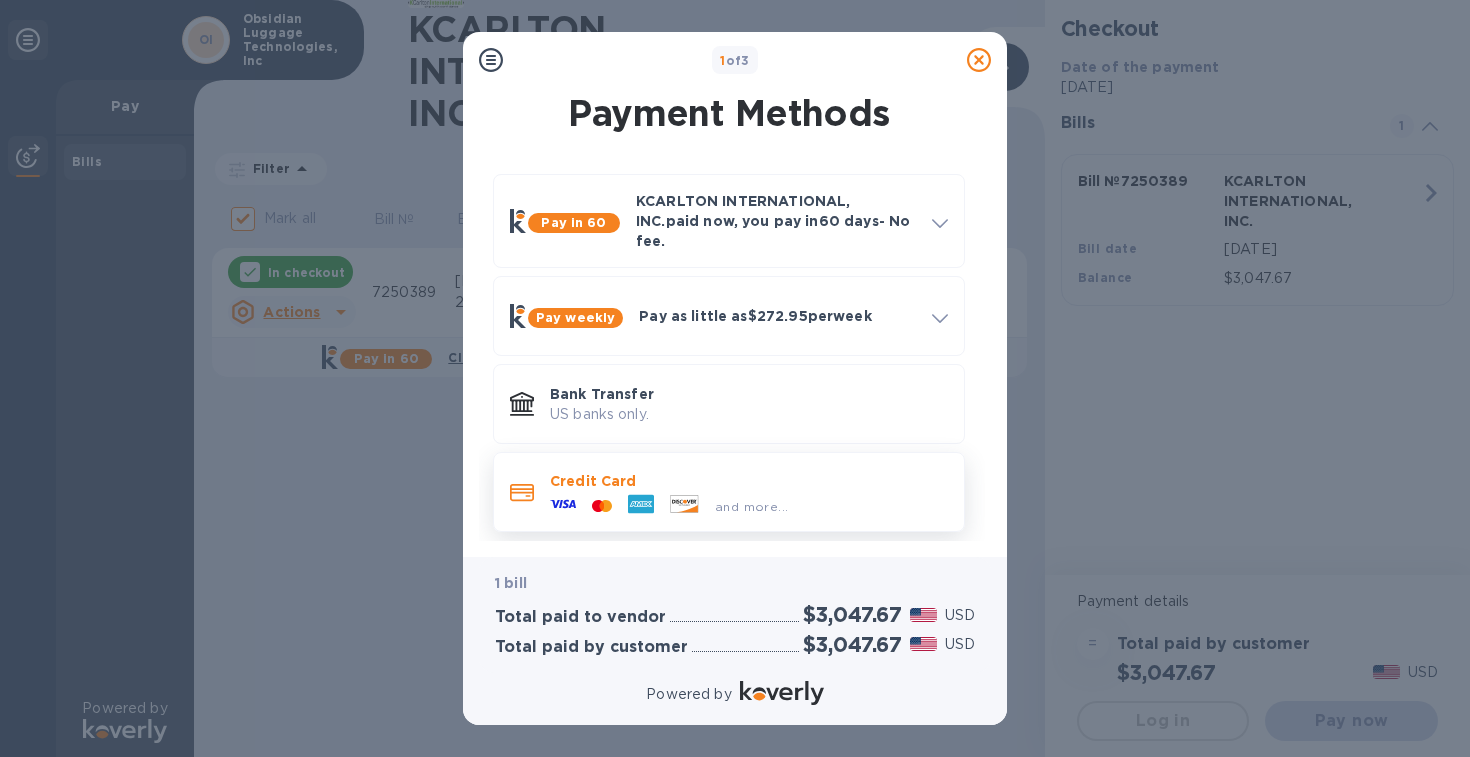 click on "Credit Card" at bounding box center [749, 481] 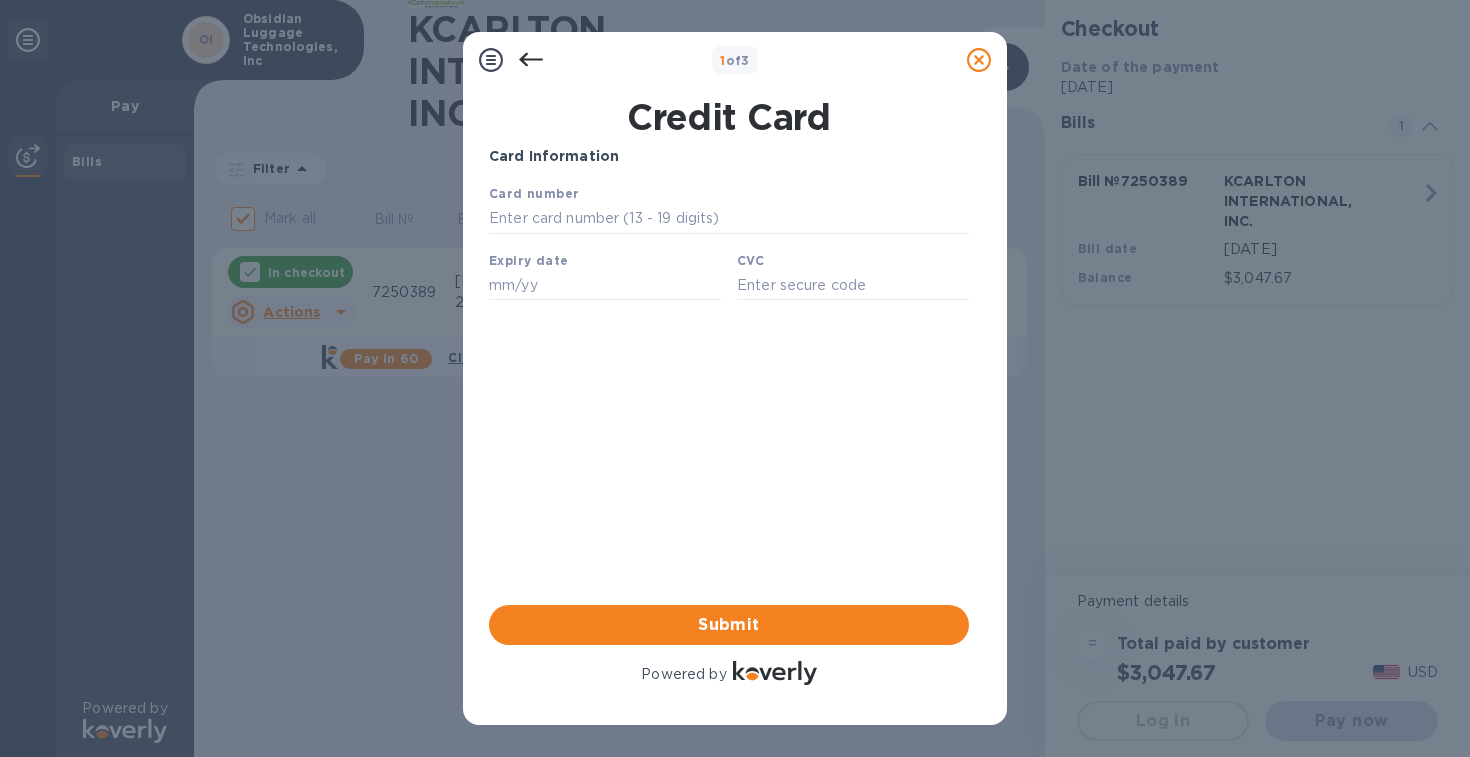 scroll, scrollTop: 0, scrollLeft: 0, axis: both 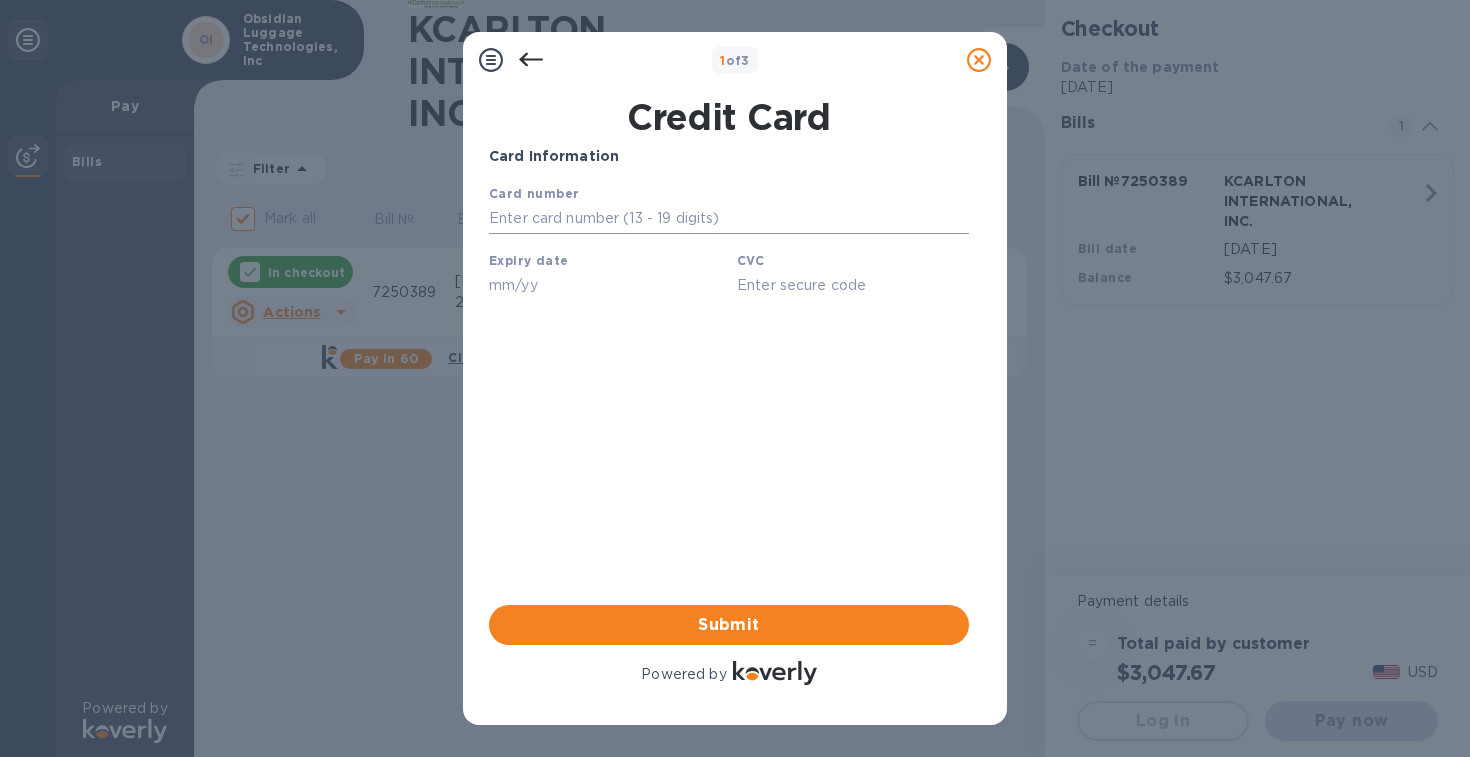 click at bounding box center (729, 219) 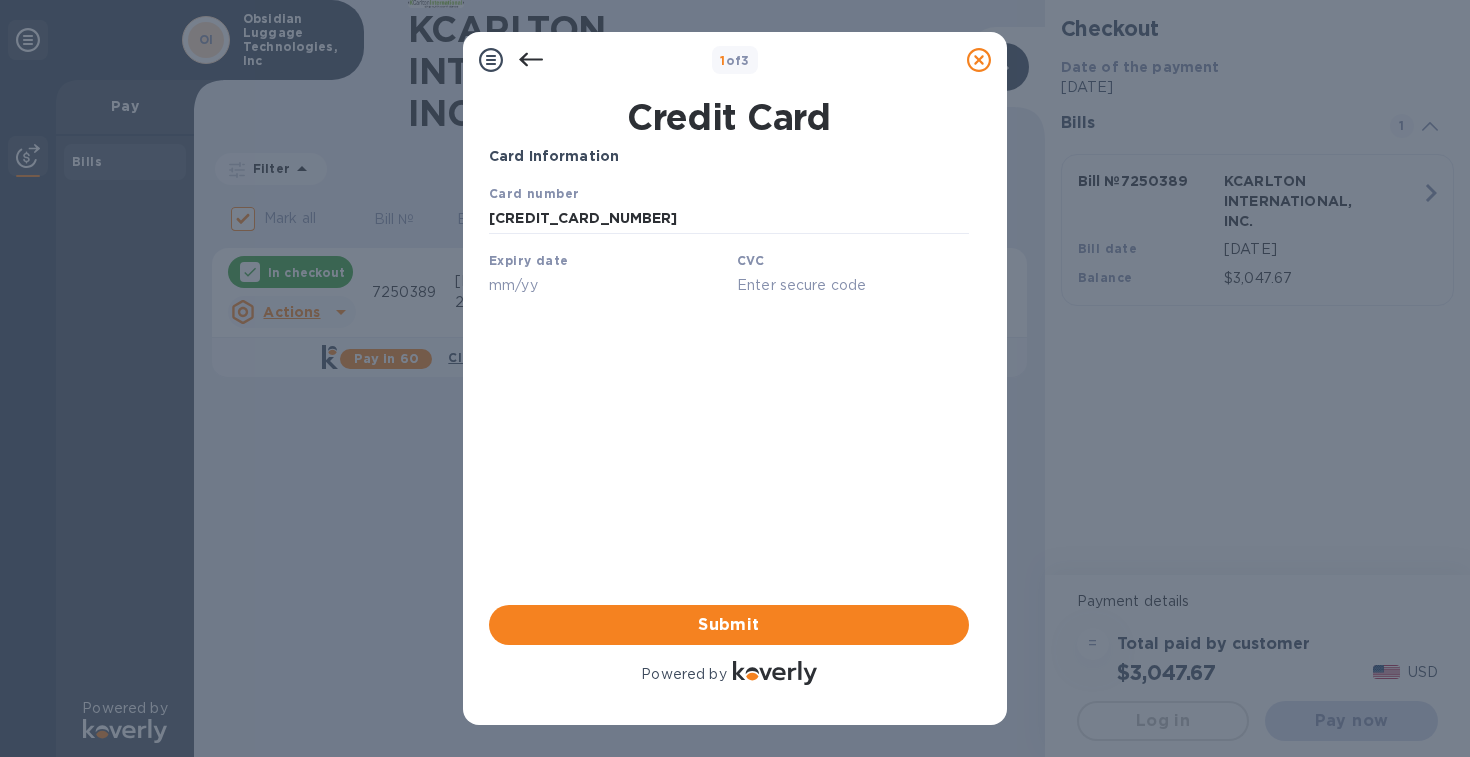 type on "[CREDIT_CARD_NUMBER]" 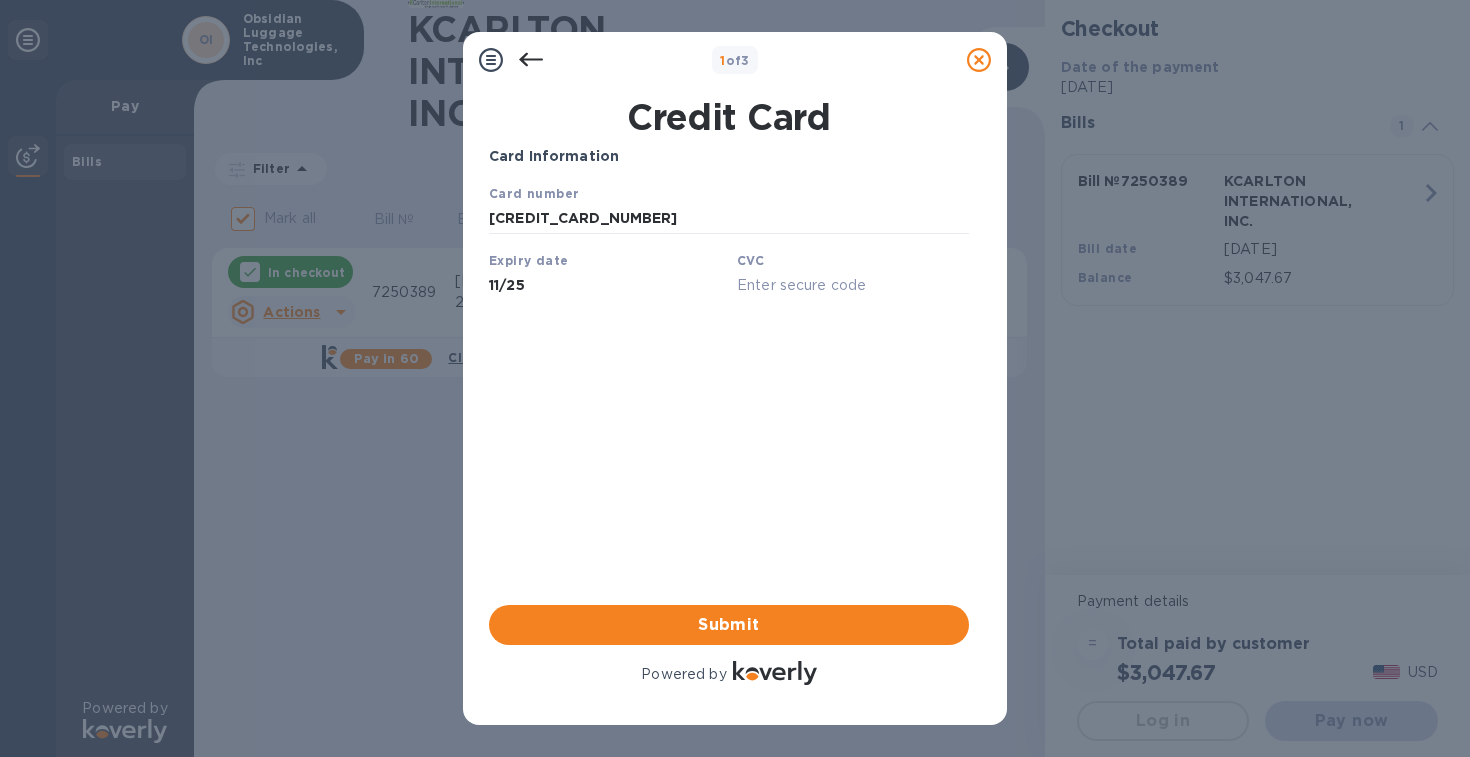 type on "11/25" 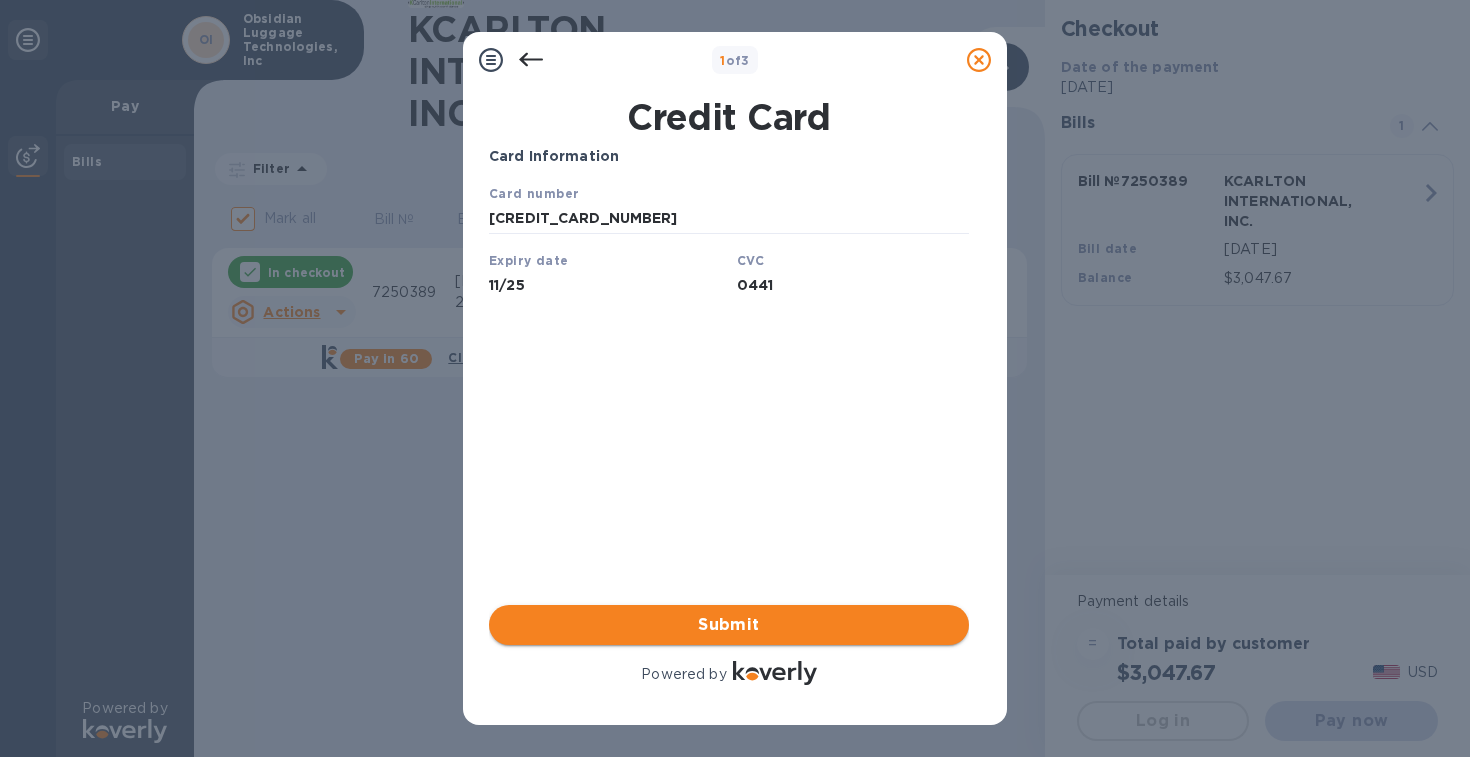 type on "0441" 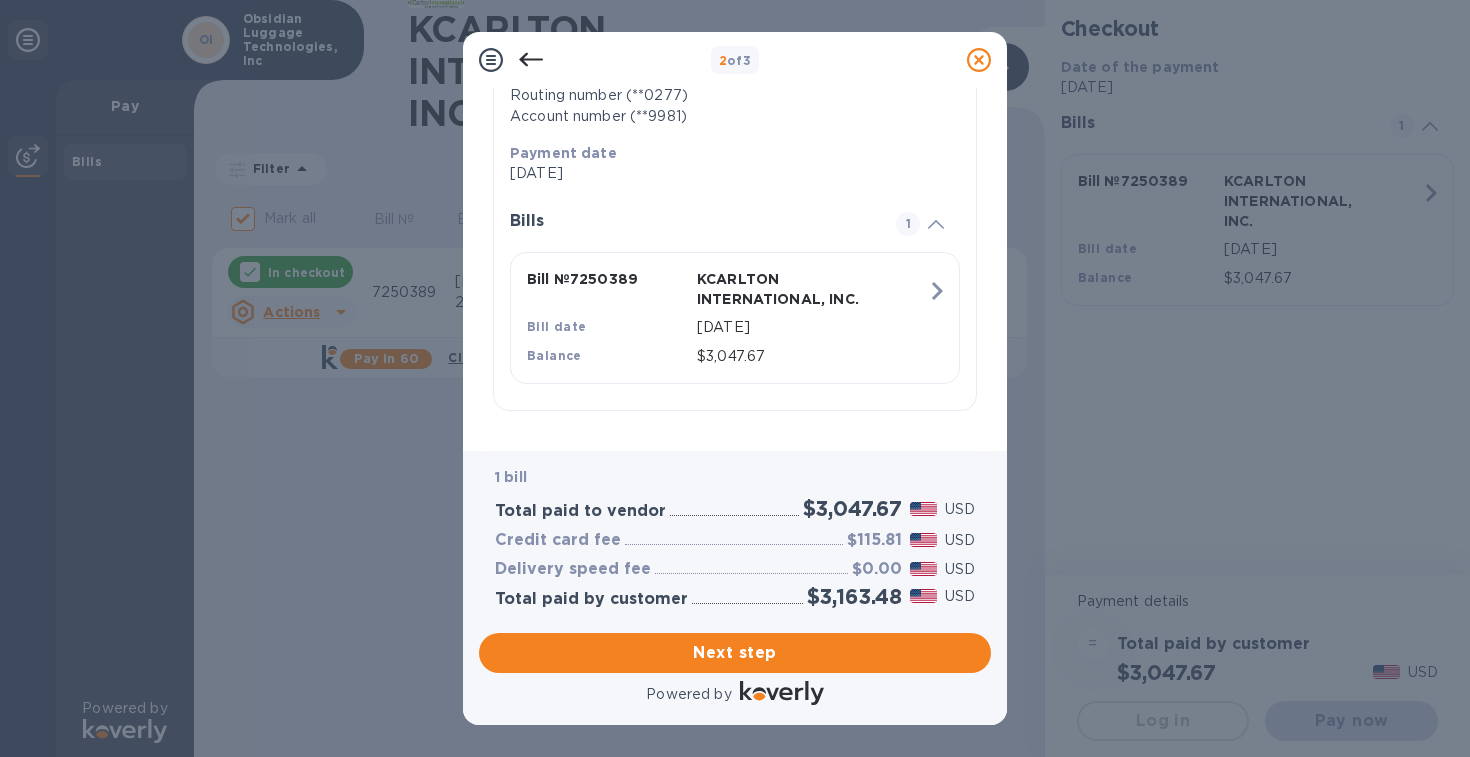 scroll, scrollTop: 371, scrollLeft: 0, axis: vertical 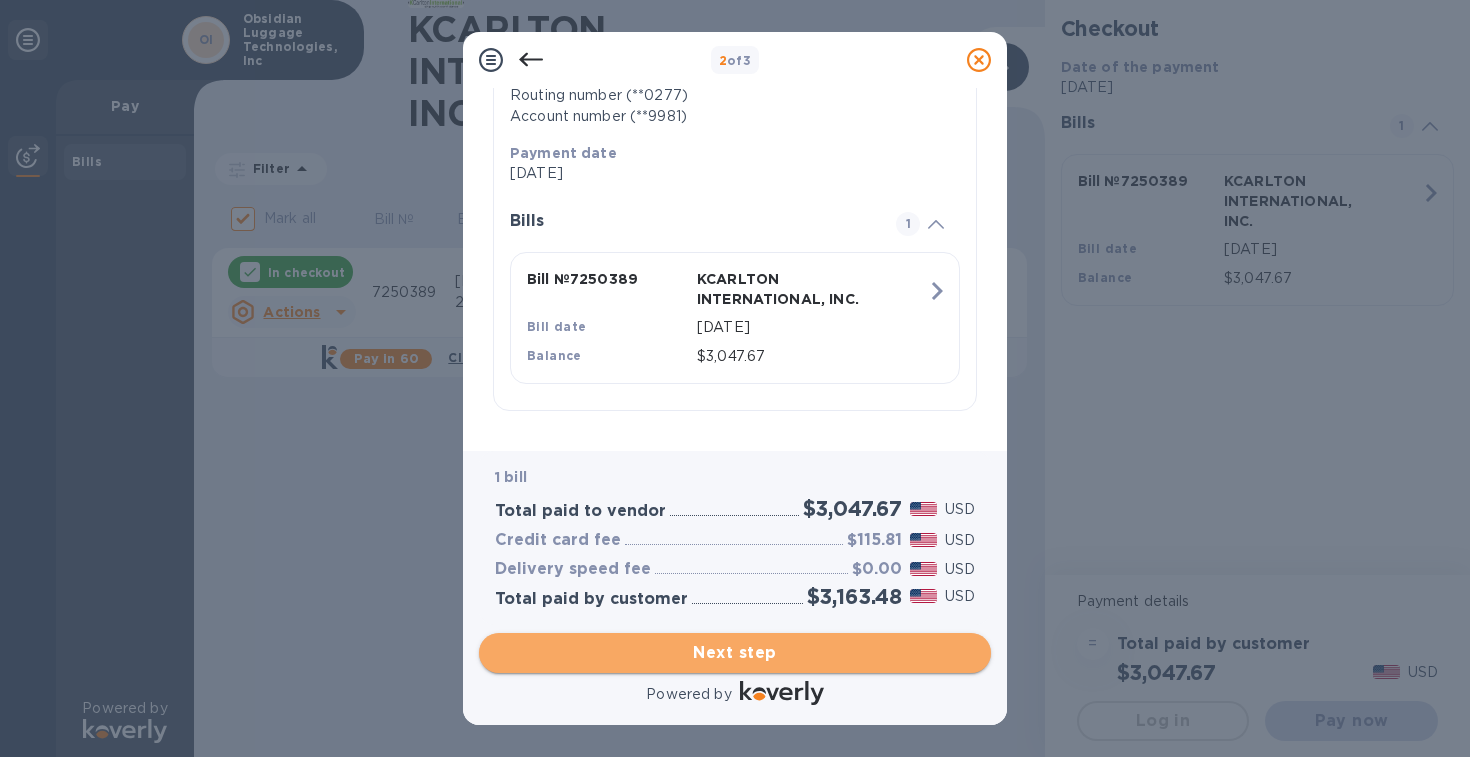 click on "Next step" at bounding box center (735, 653) 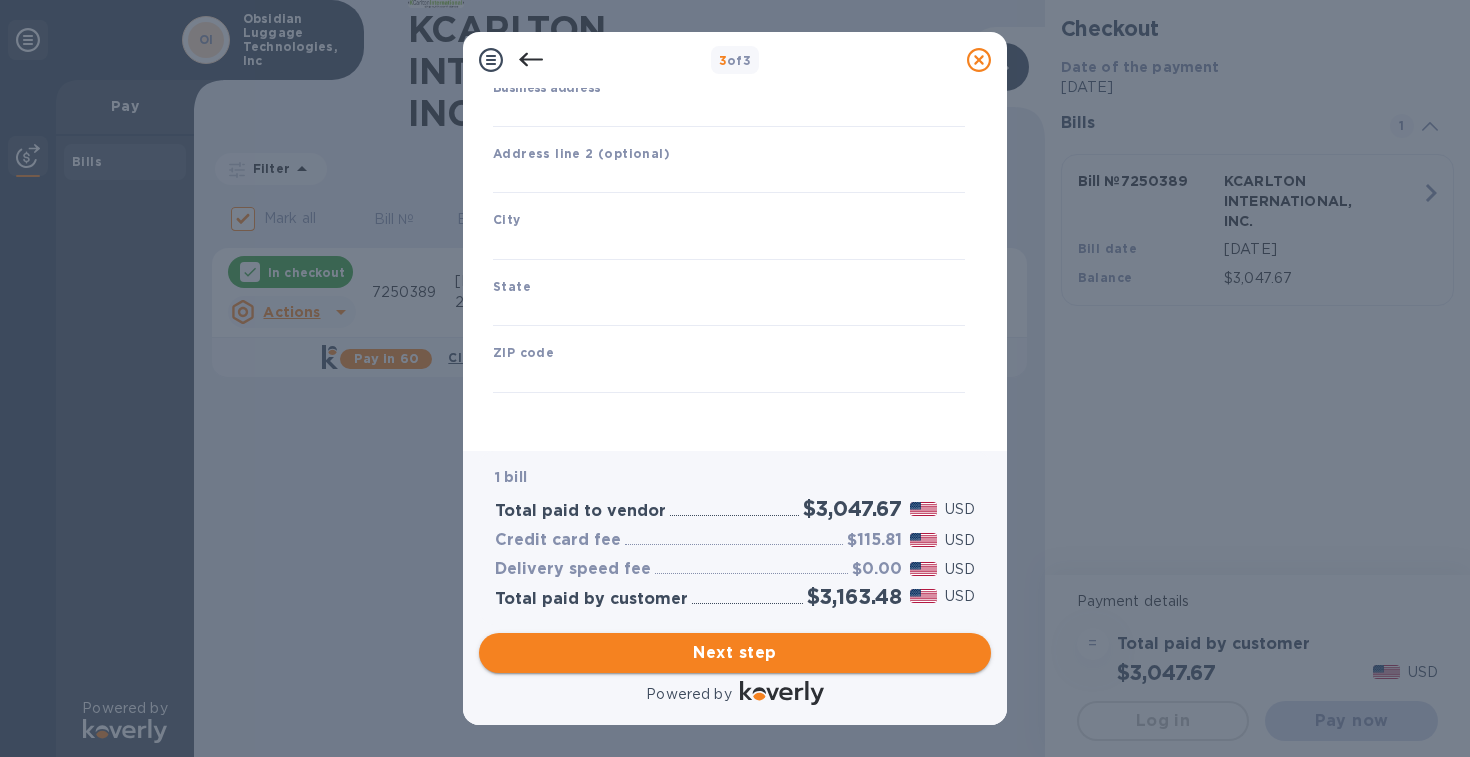 type on "[GEOGRAPHIC_DATA]" 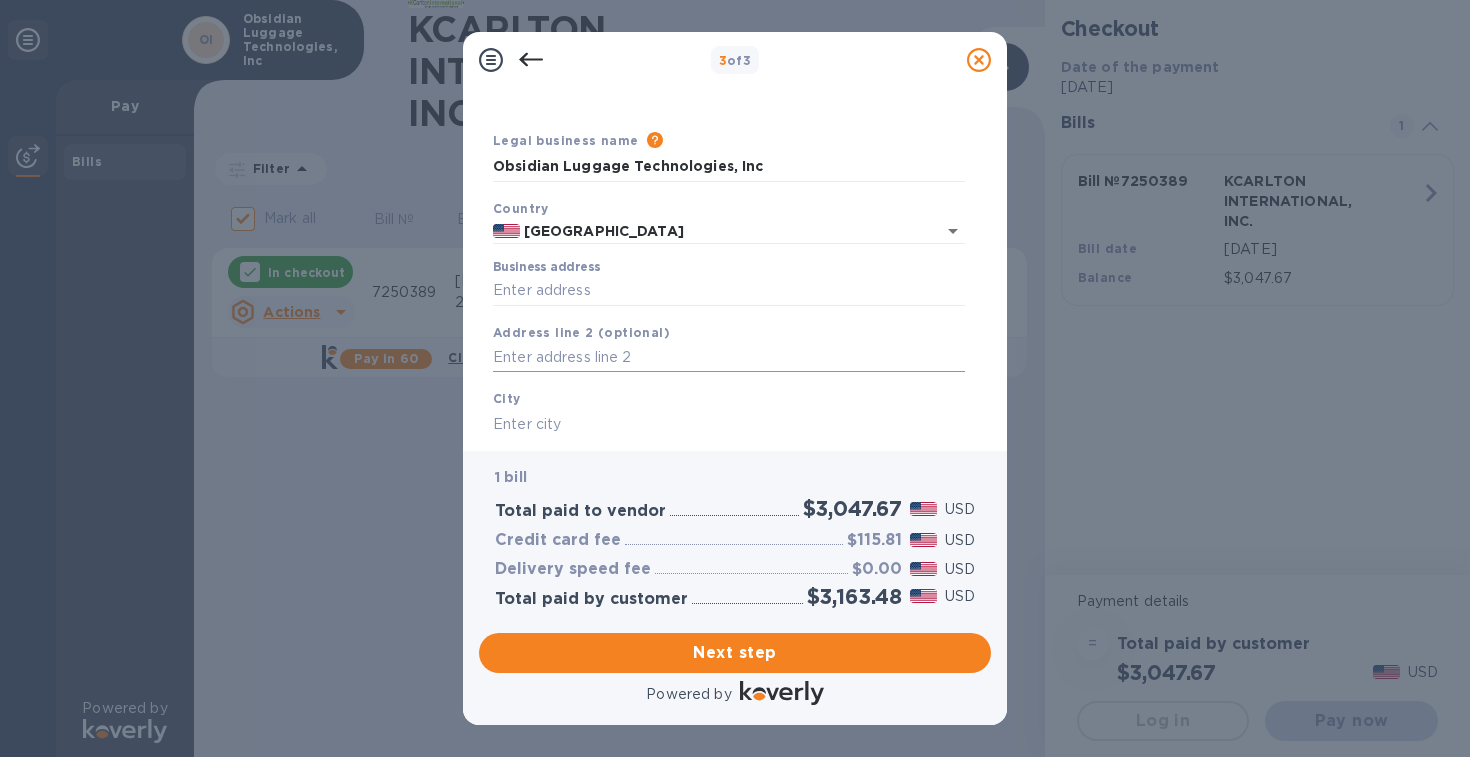 scroll, scrollTop: 37, scrollLeft: 0, axis: vertical 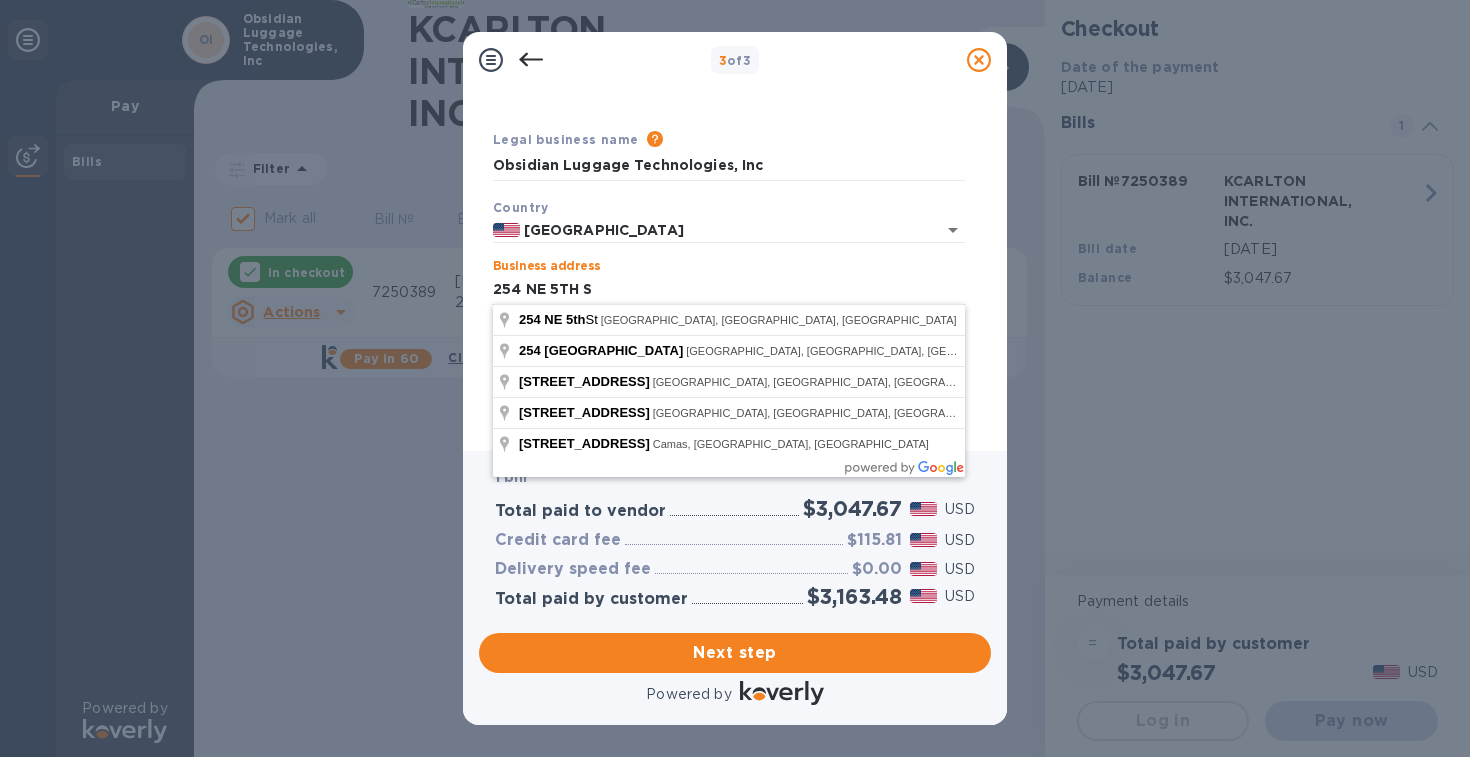 type on "[STREET_ADDRESS]" 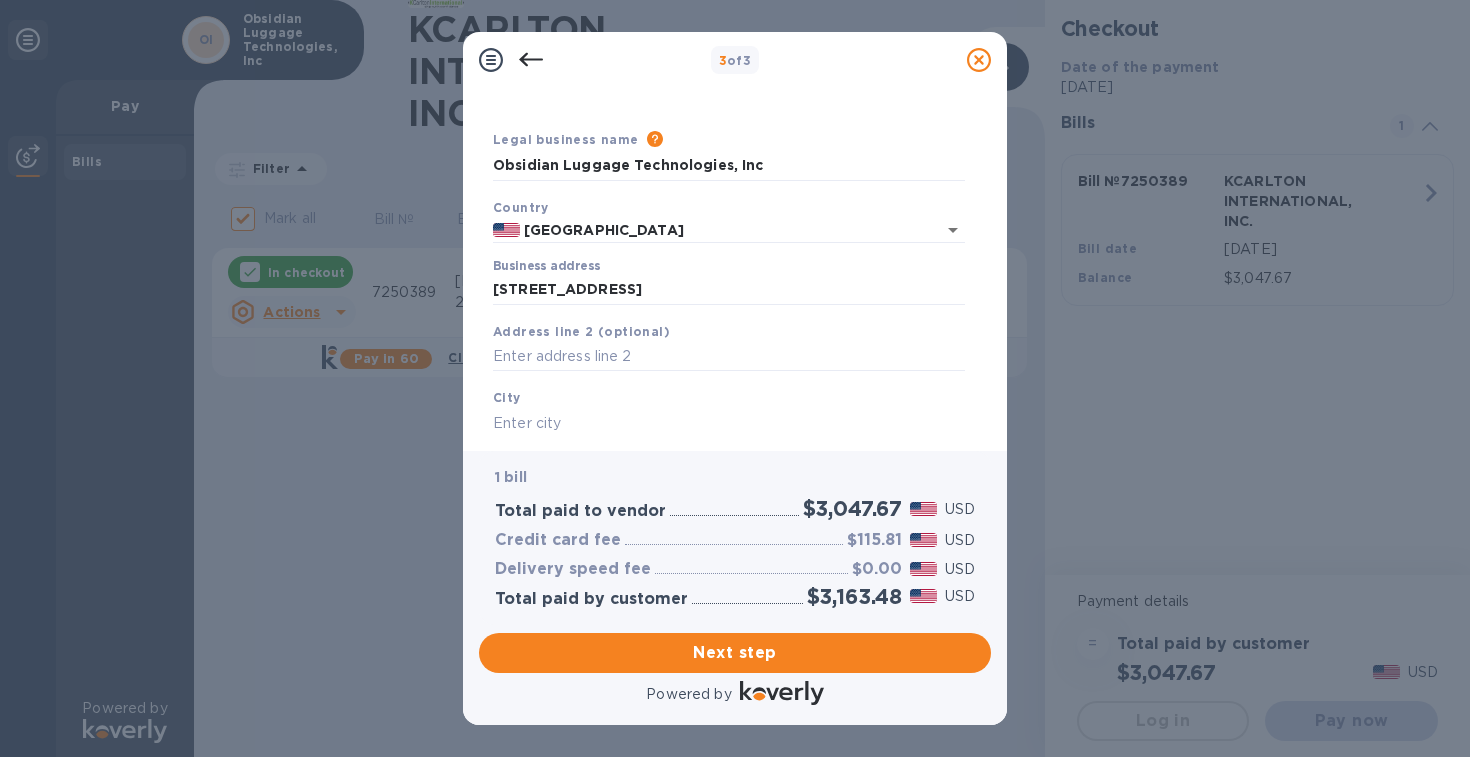 click on "Business address [STREET_ADDRESS]" at bounding box center (729, 282) 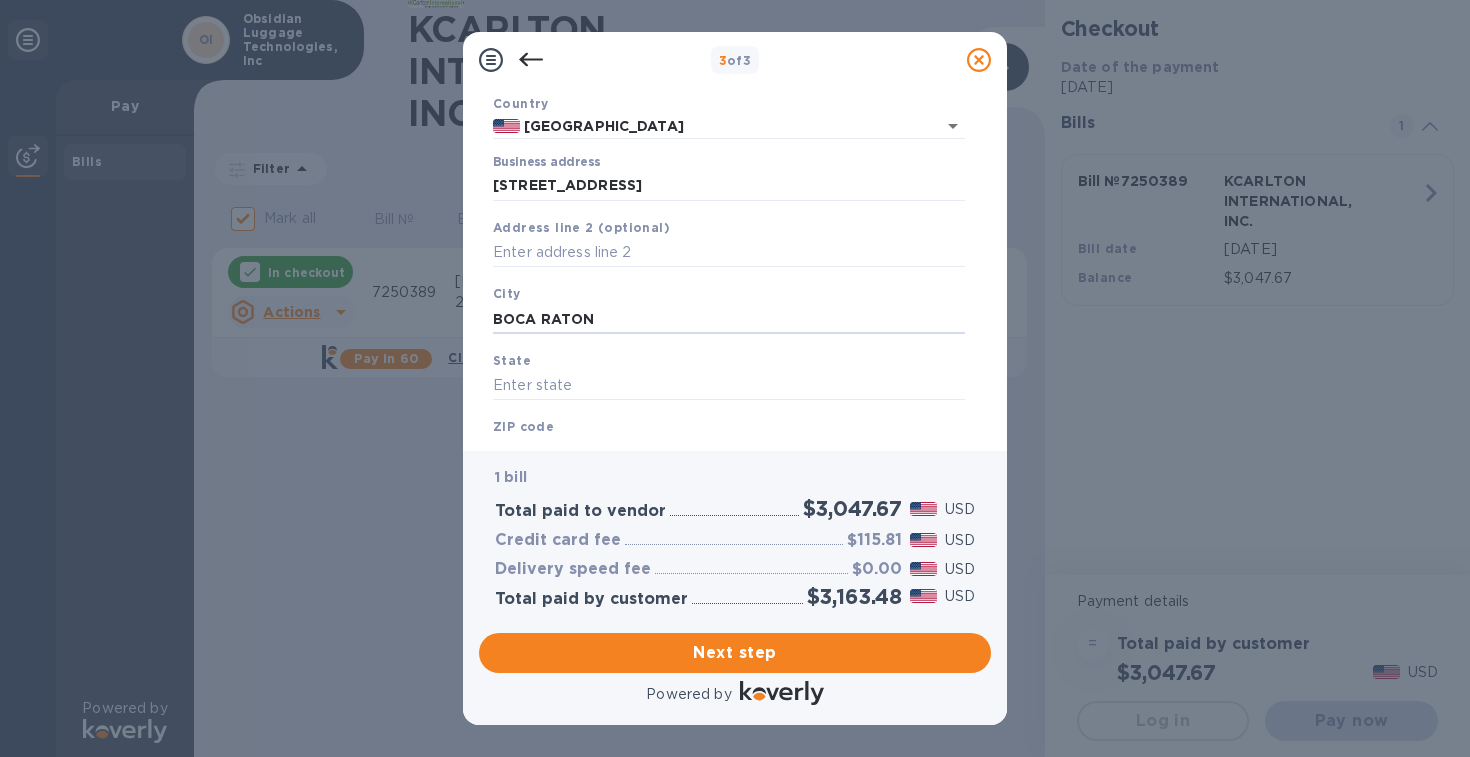 scroll, scrollTop: 142, scrollLeft: 0, axis: vertical 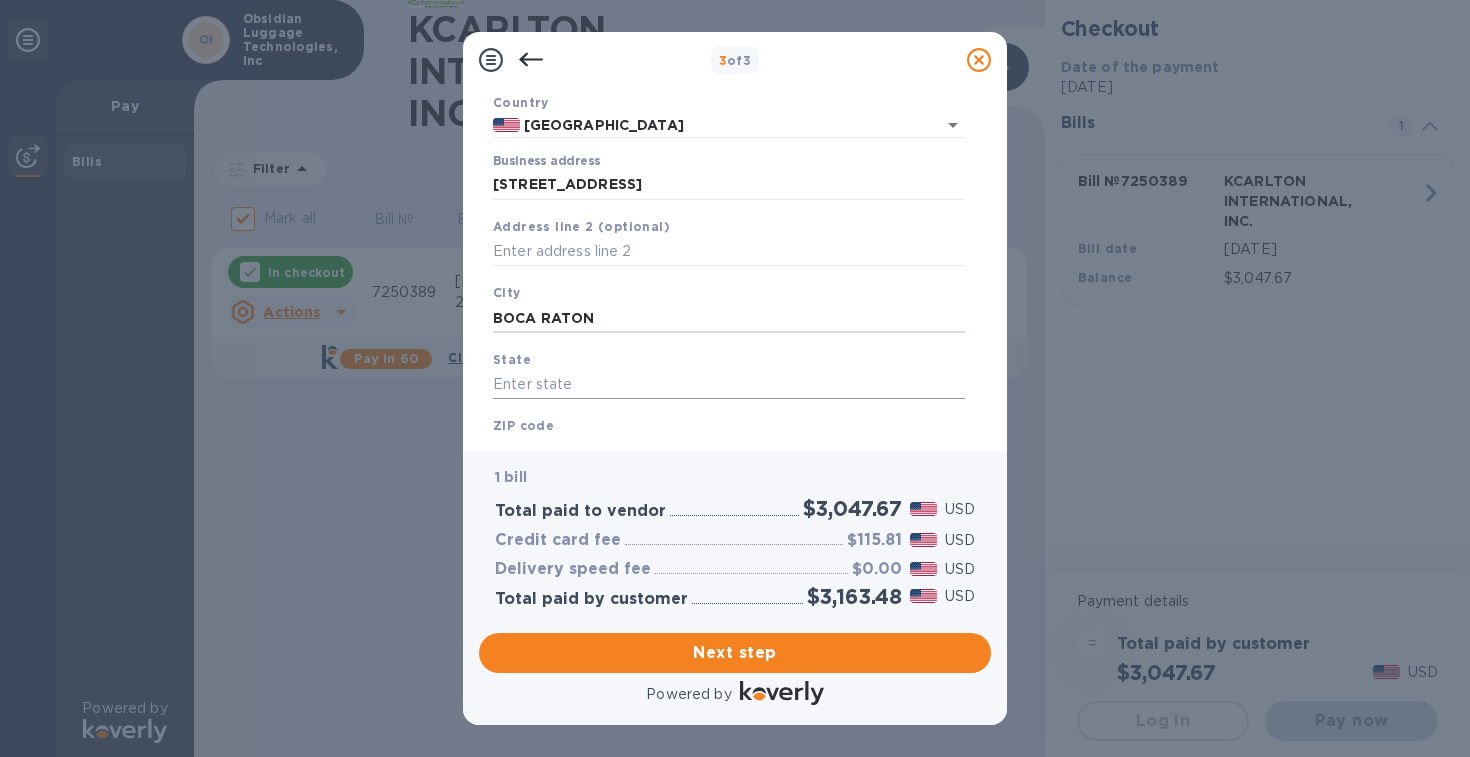 type on "BOCA RATON" 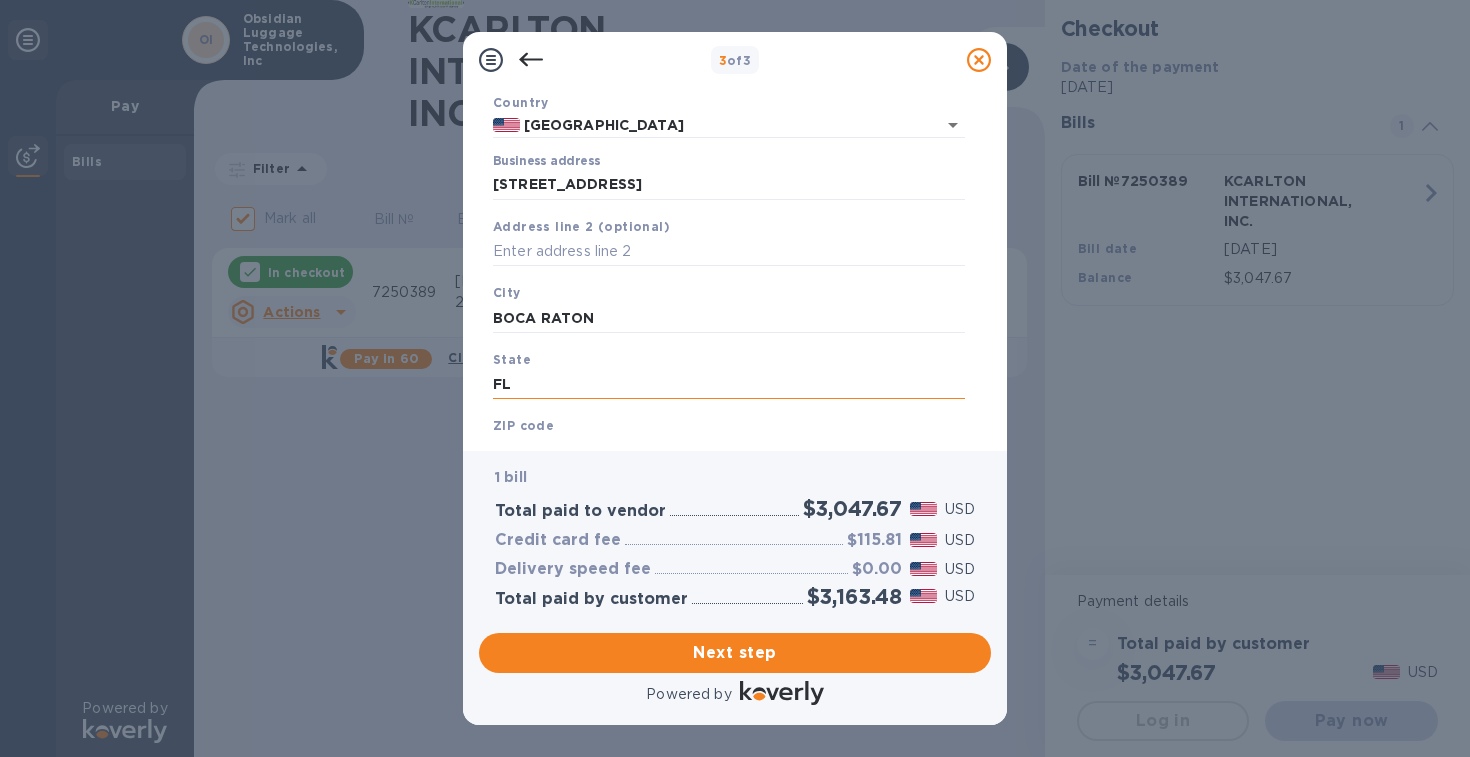 scroll, scrollTop: 215, scrollLeft: 0, axis: vertical 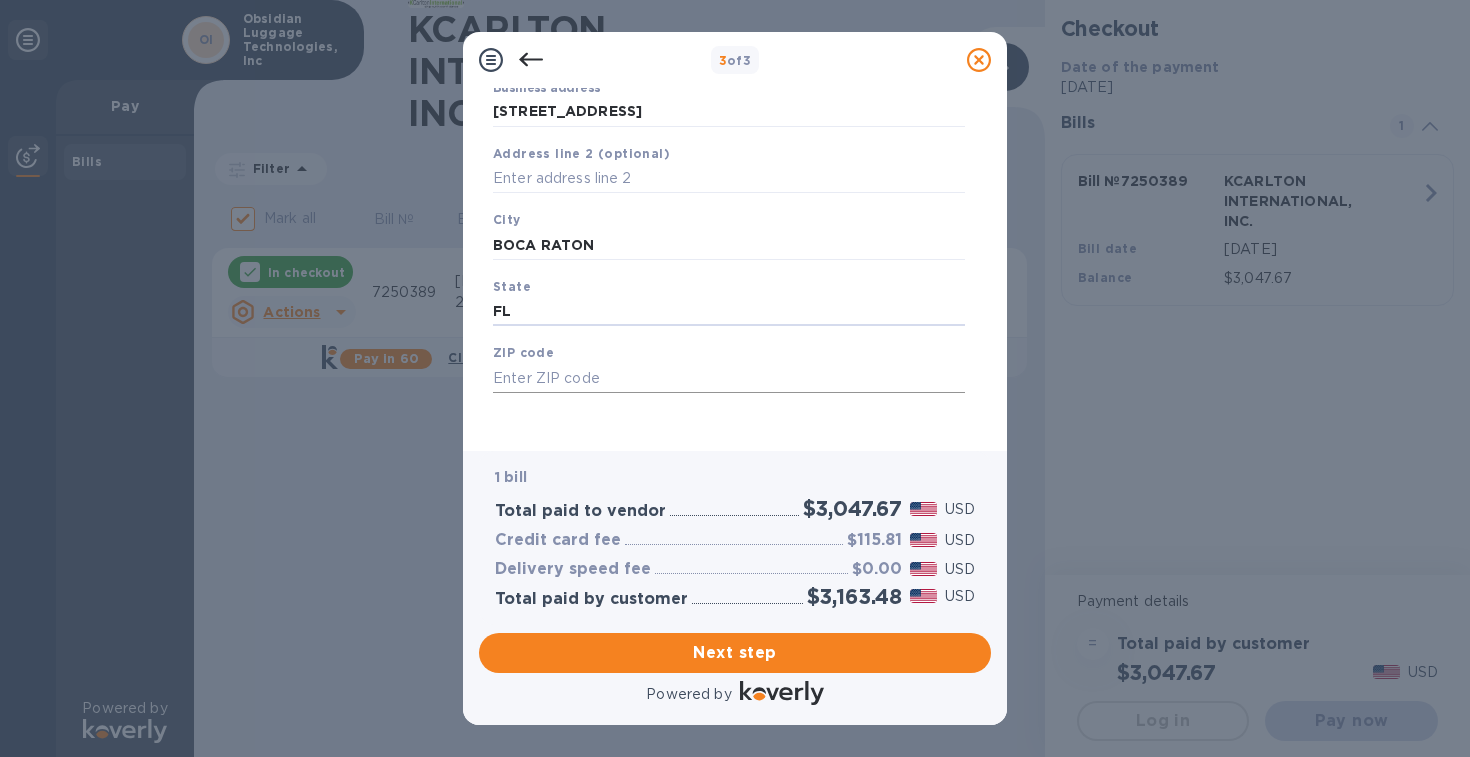 type on "FL" 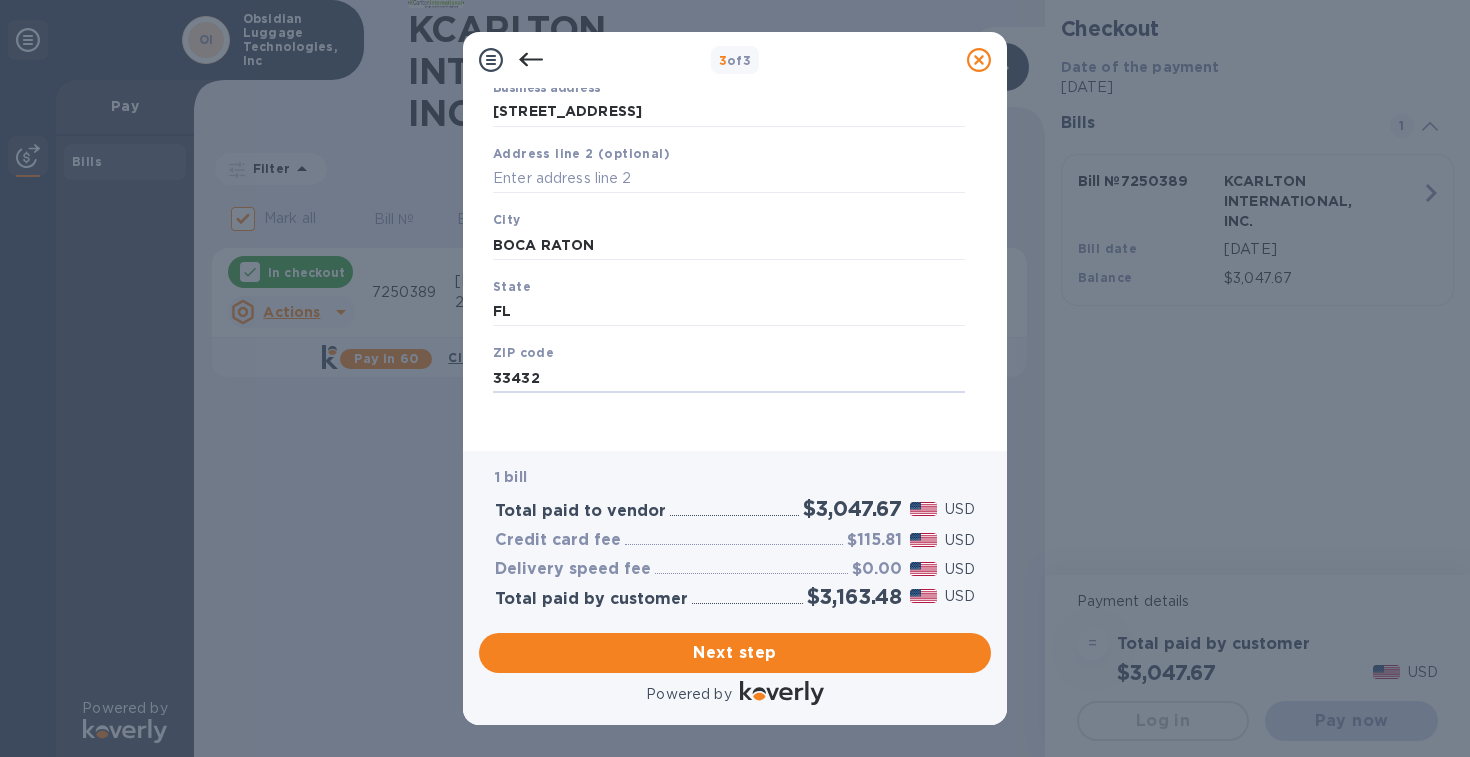 type on "33432" 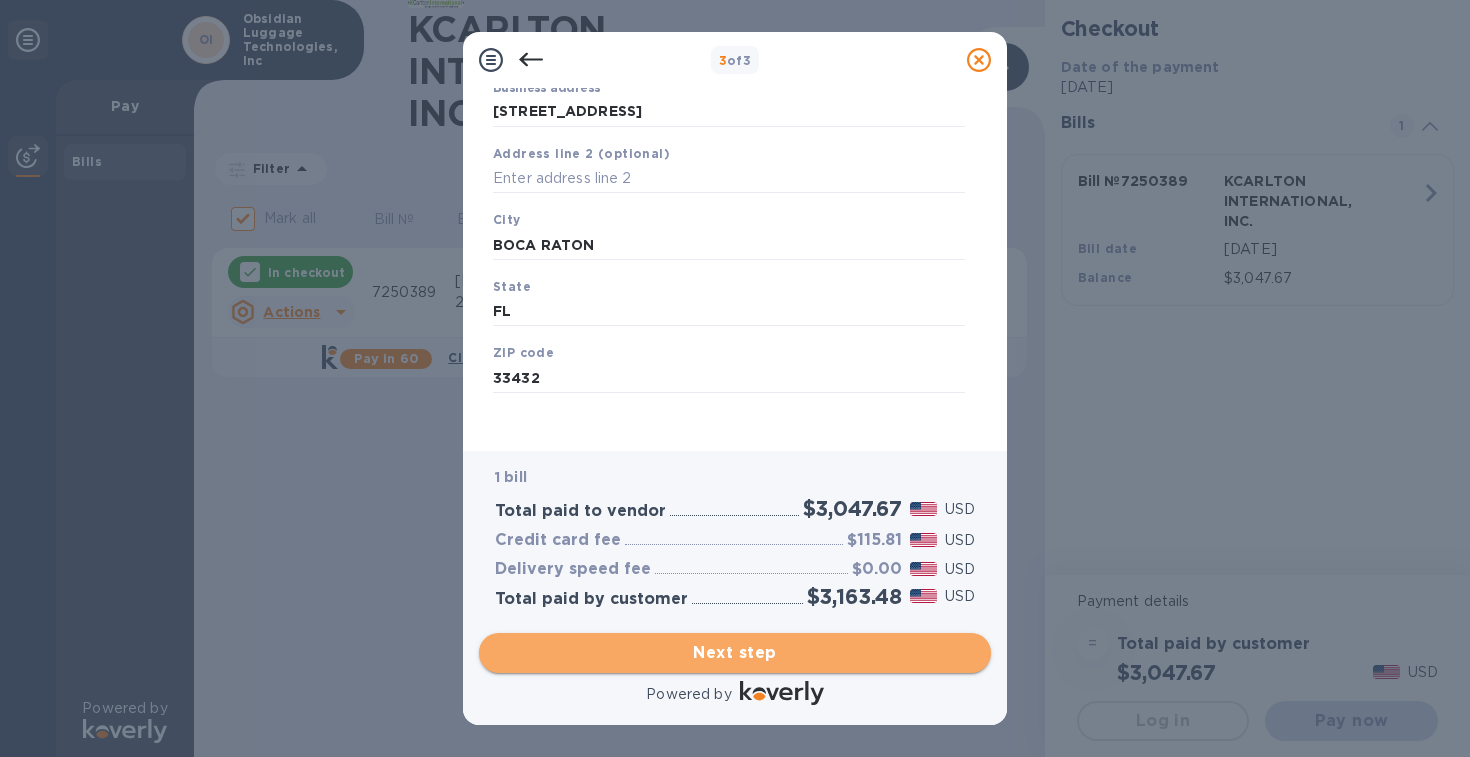 click on "Next step" at bounding box center [735, 653] 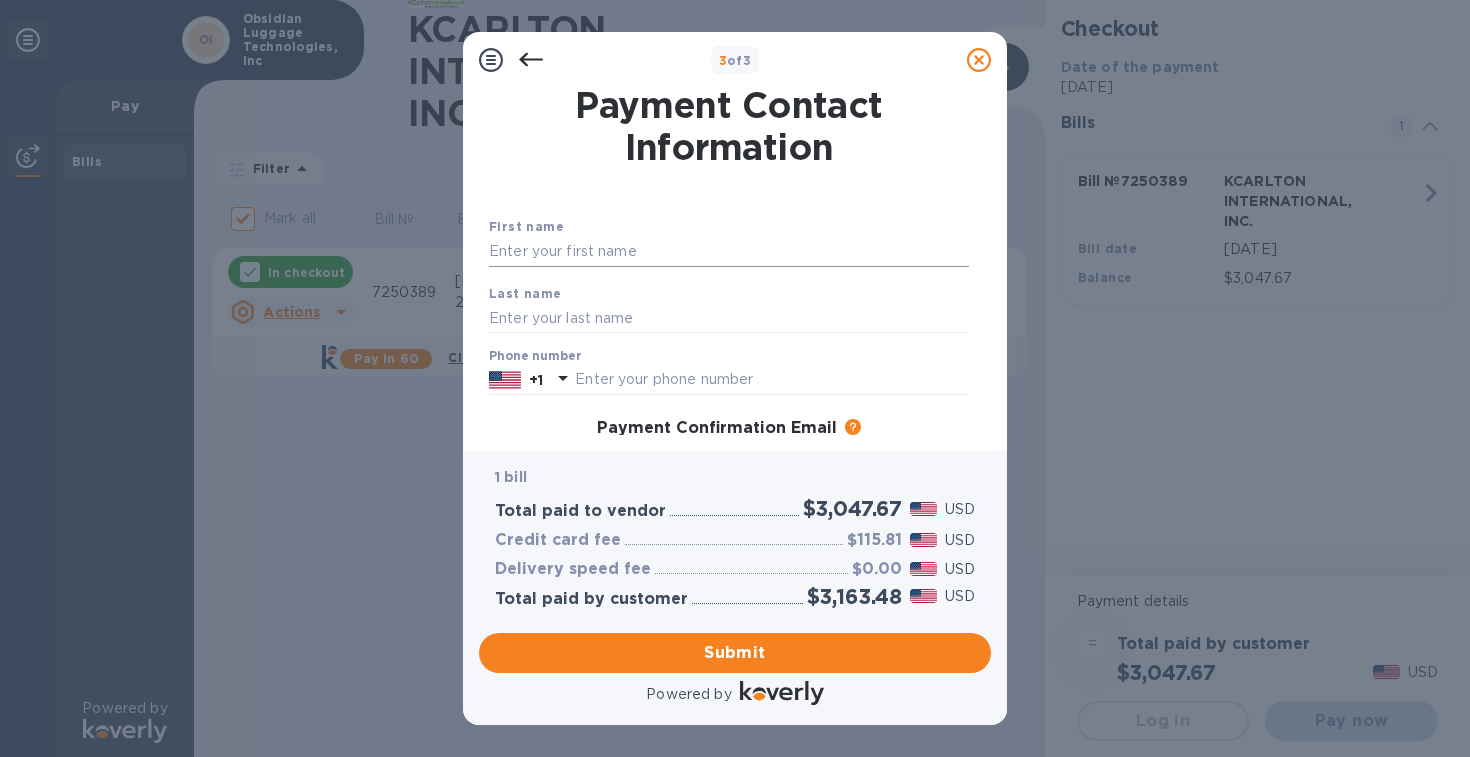 scroll, scrollTop: 0, scrollLeft: 0, axis: both 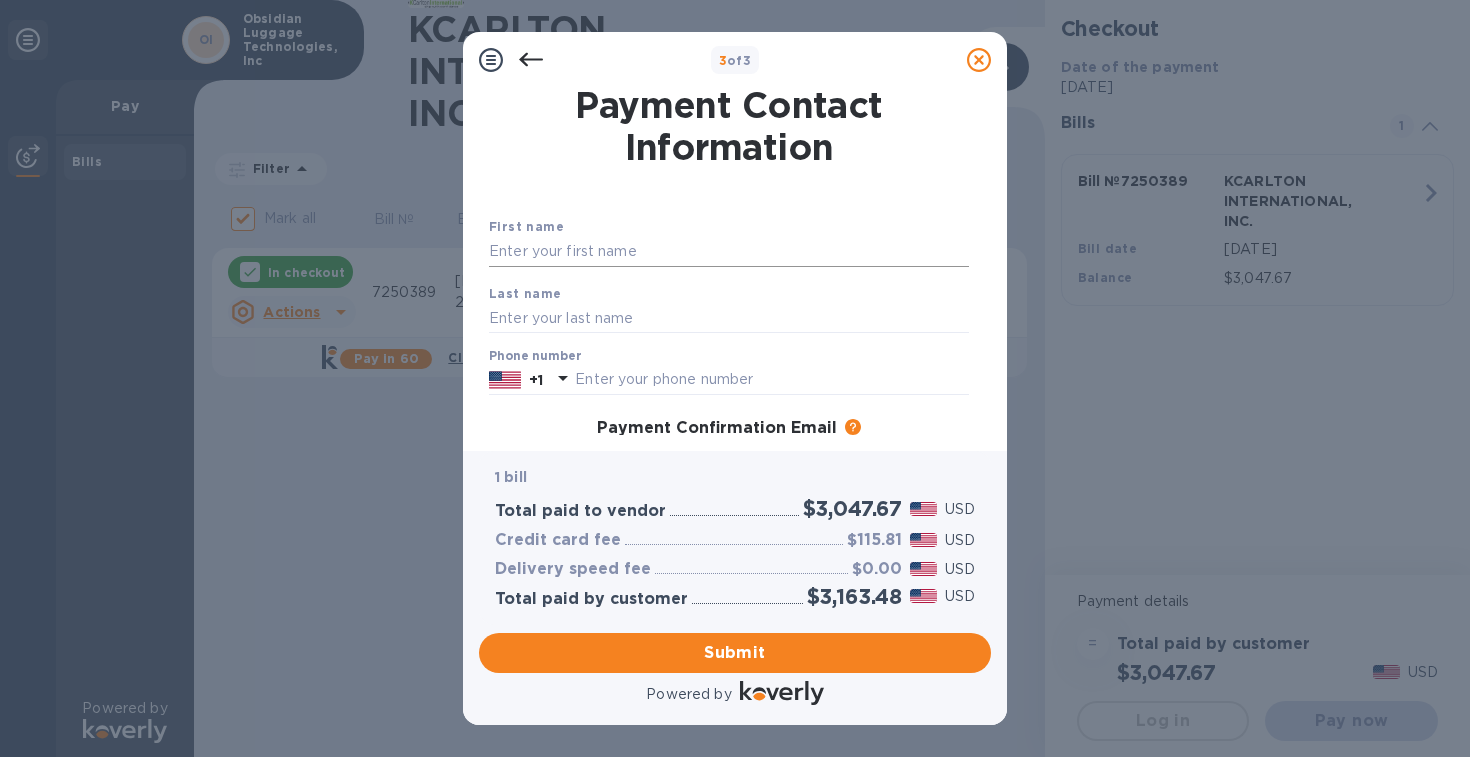 type 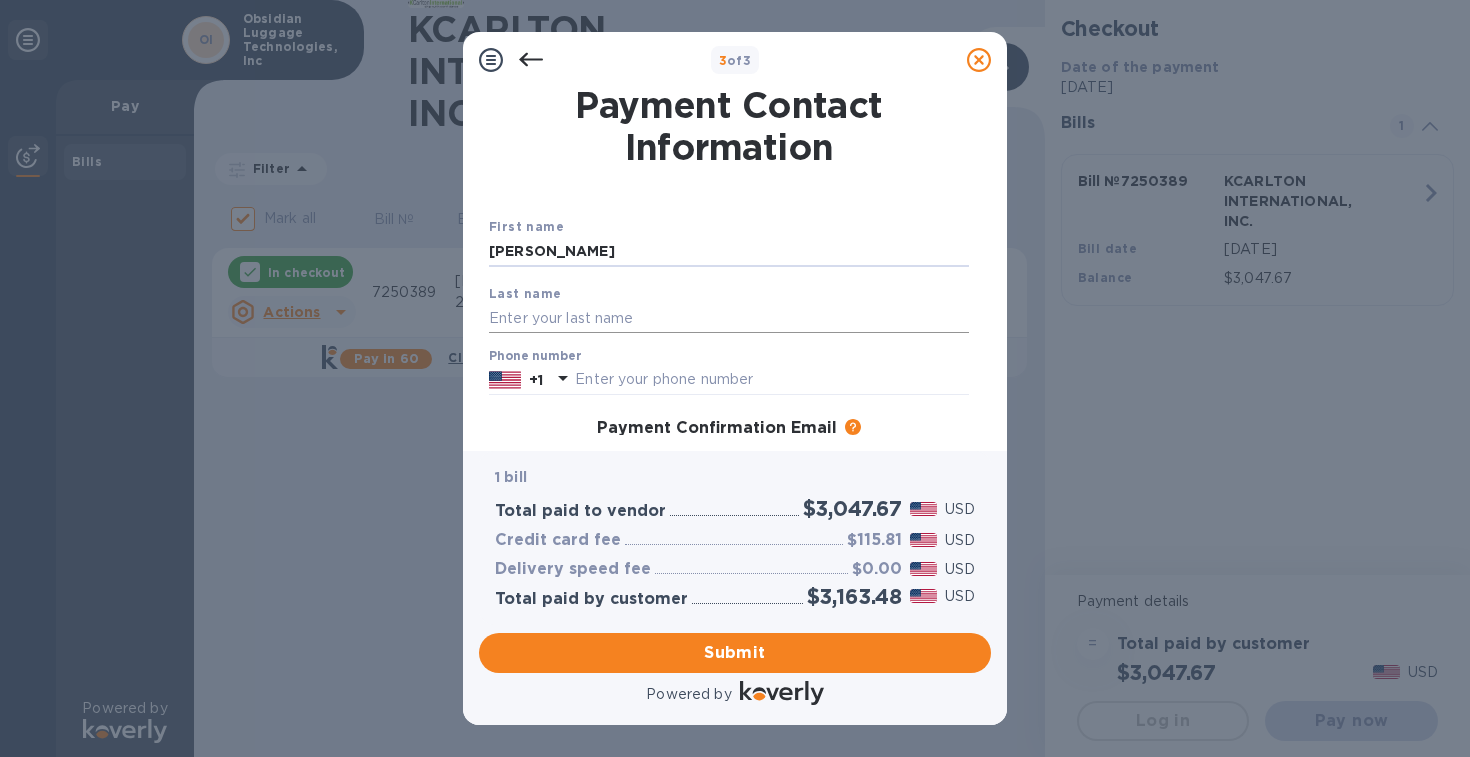 type on "[PERSON_NAME]" 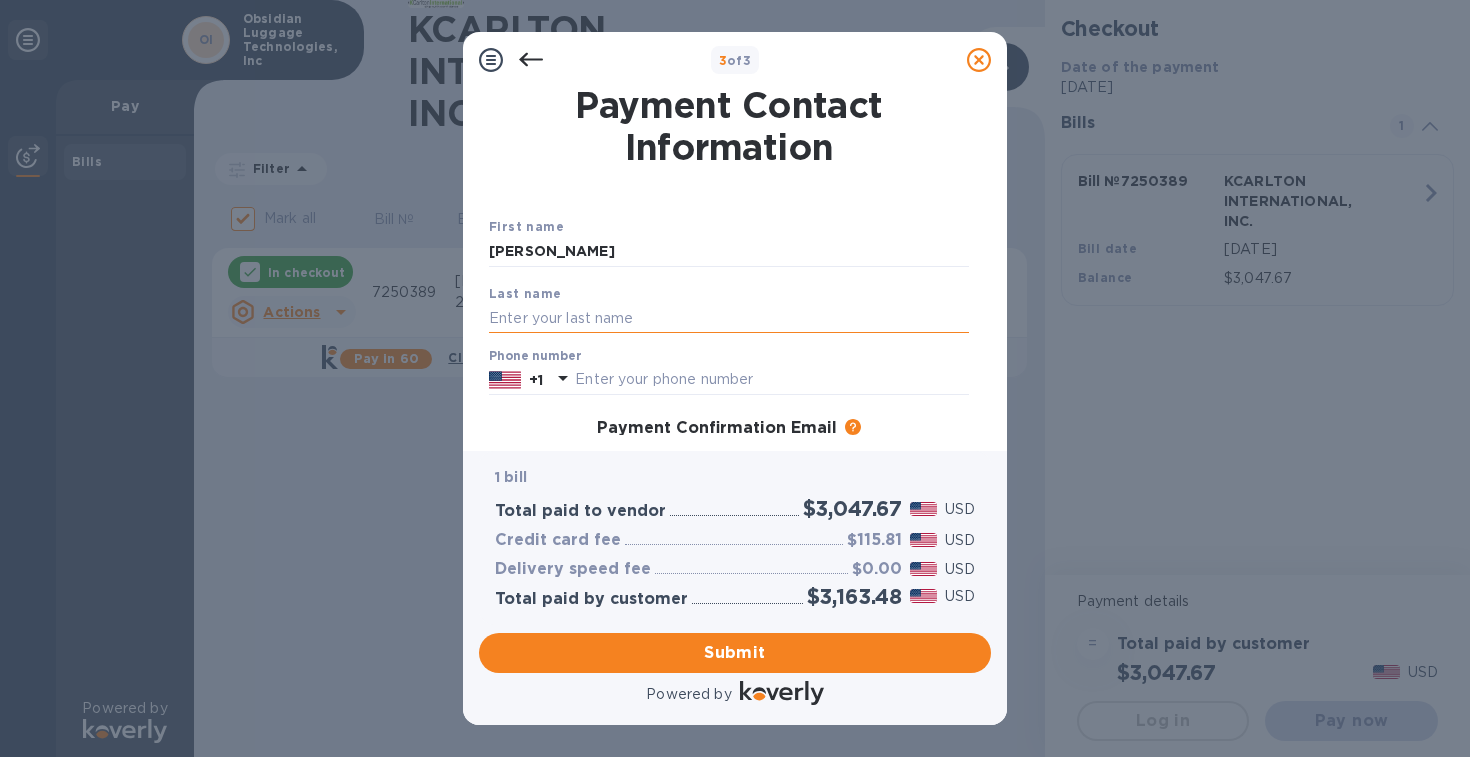 click at bounding box center (729, 318) 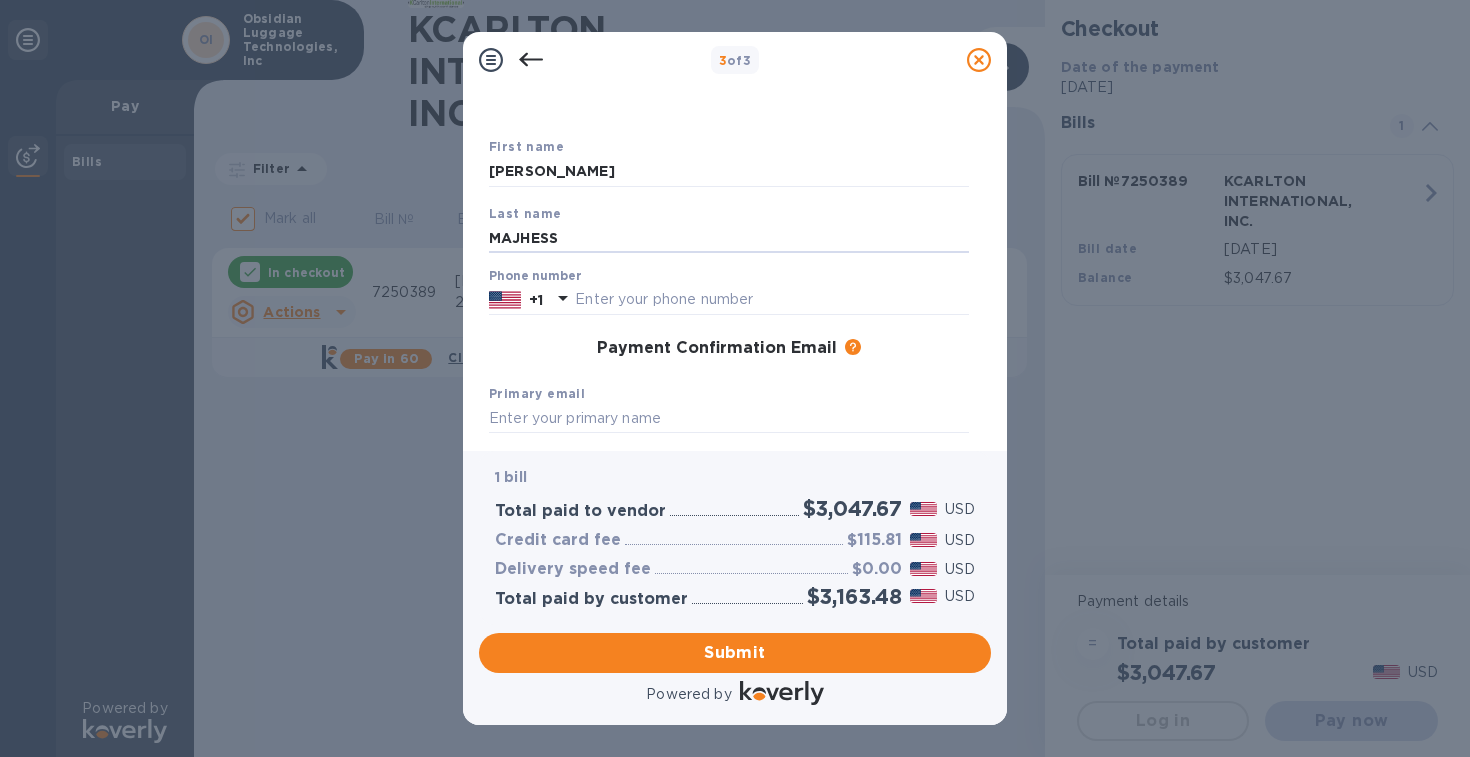 scroll, scrollTop: 81, scrollLeft: 0, axis: vertical 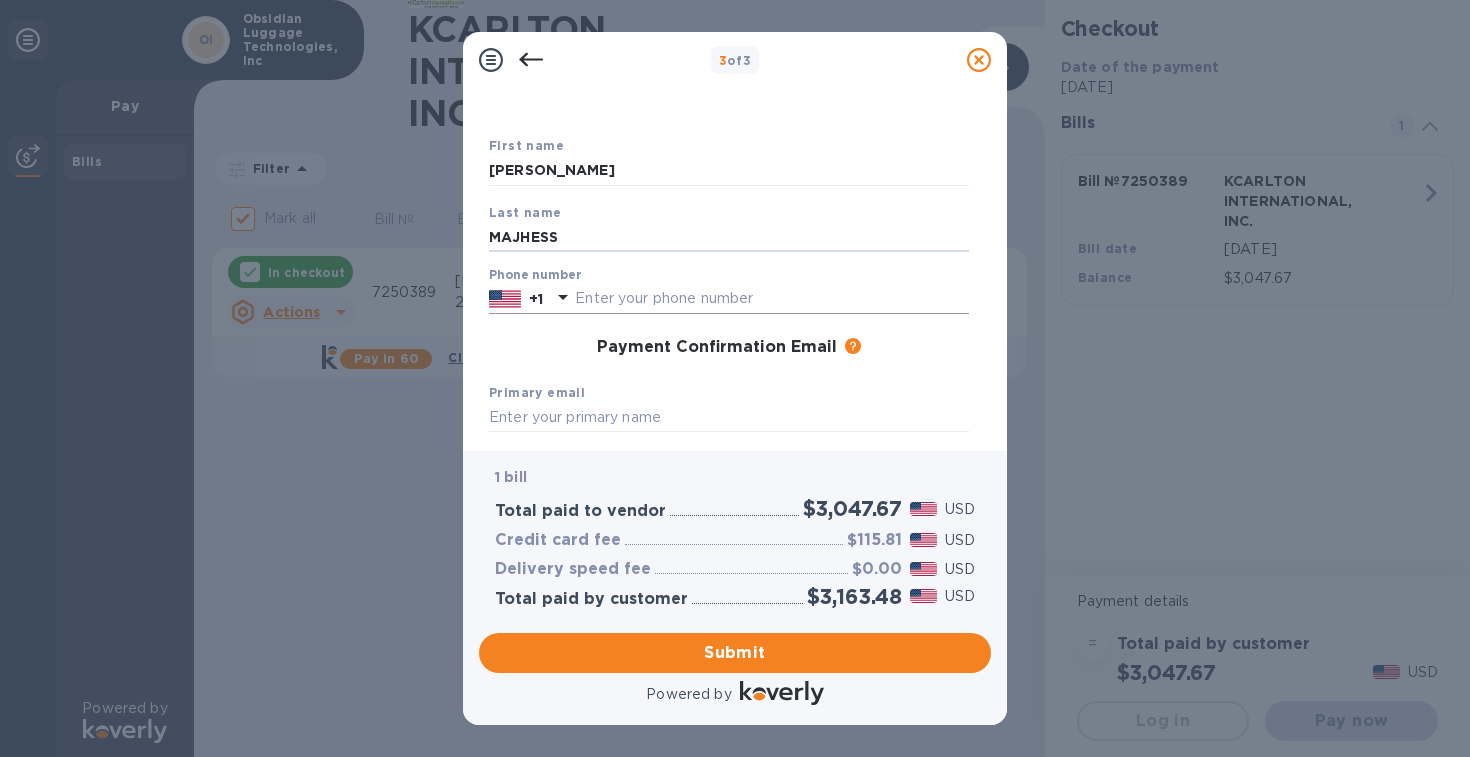 type on "MAJHESS" 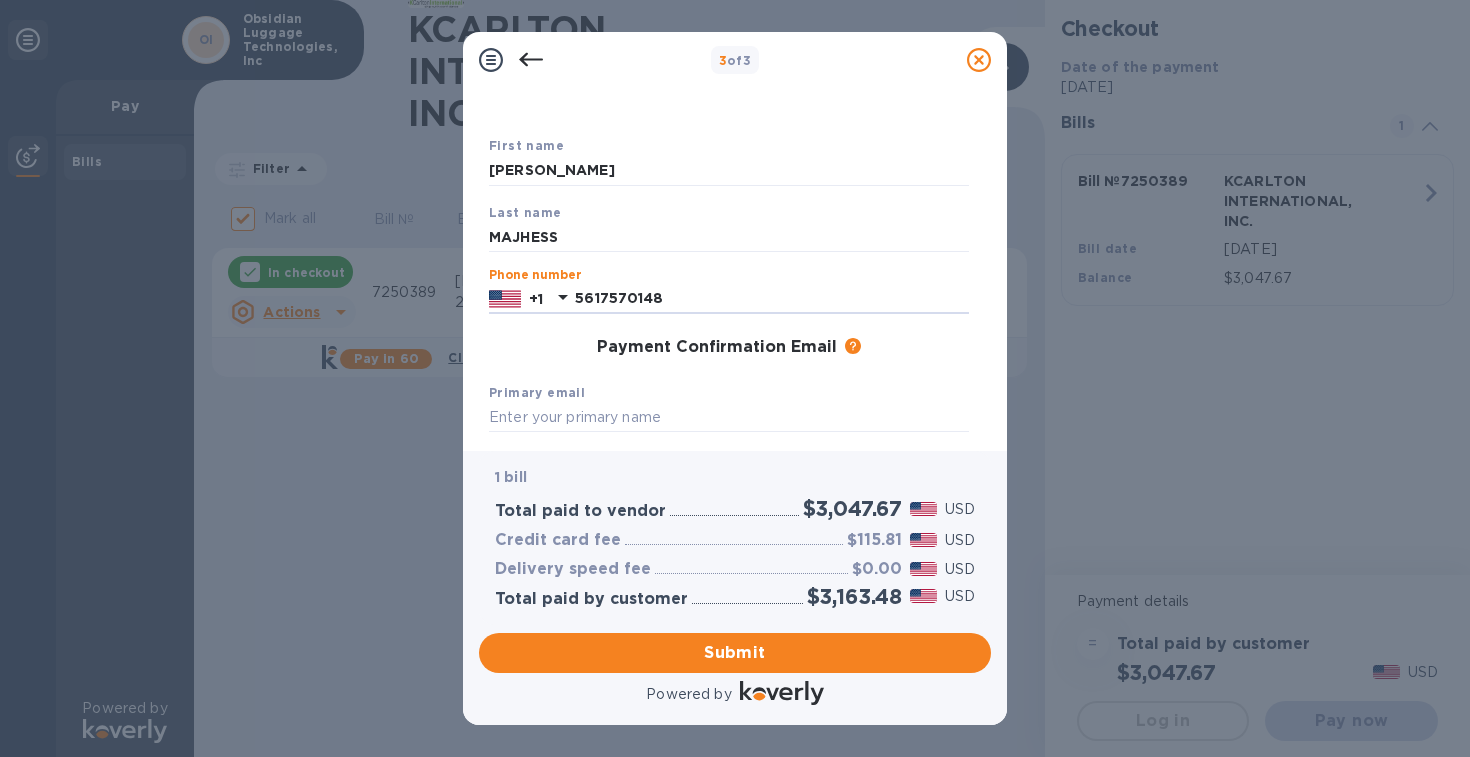 type on "5617570148" 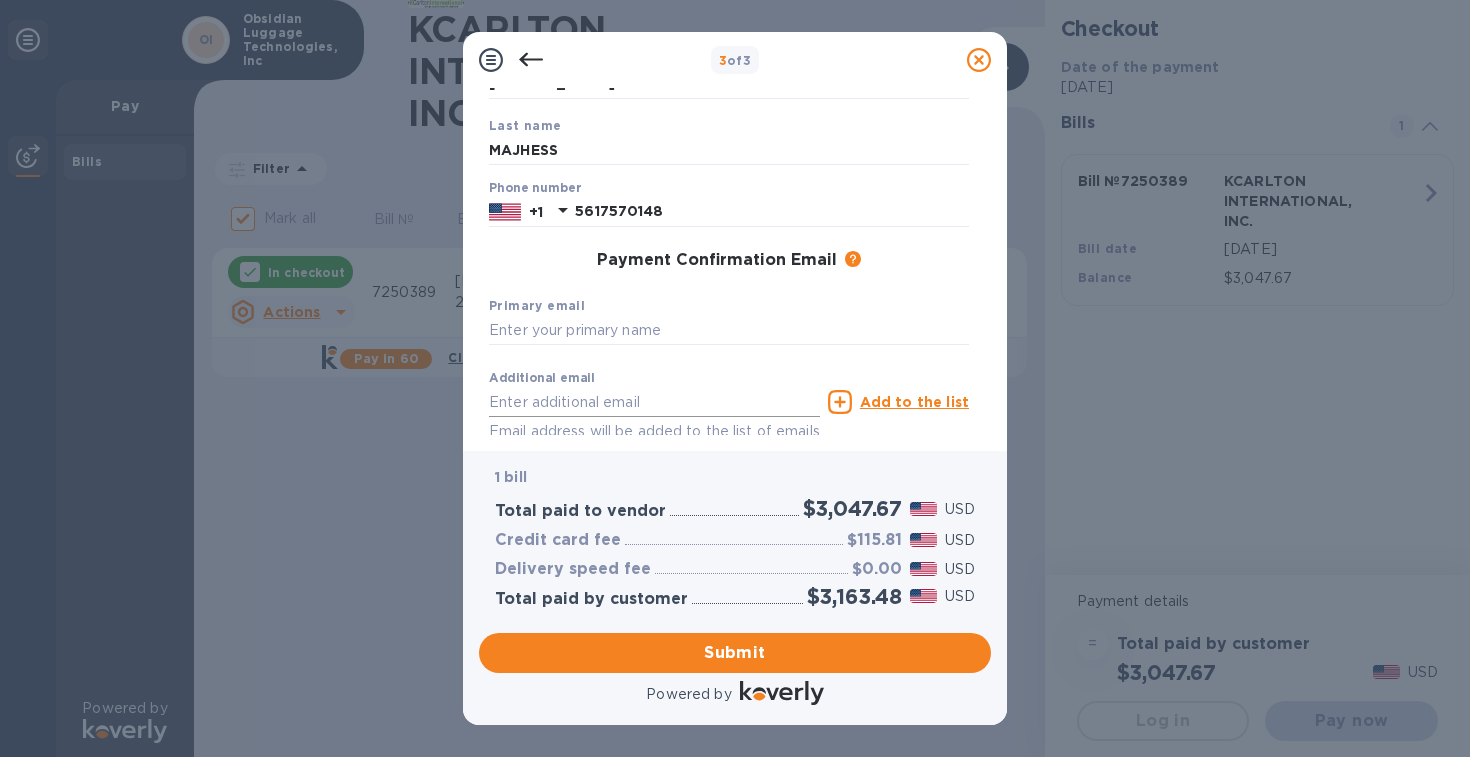 scroll, scrollTop: 170, scrollLeft: 0, axis: vertical 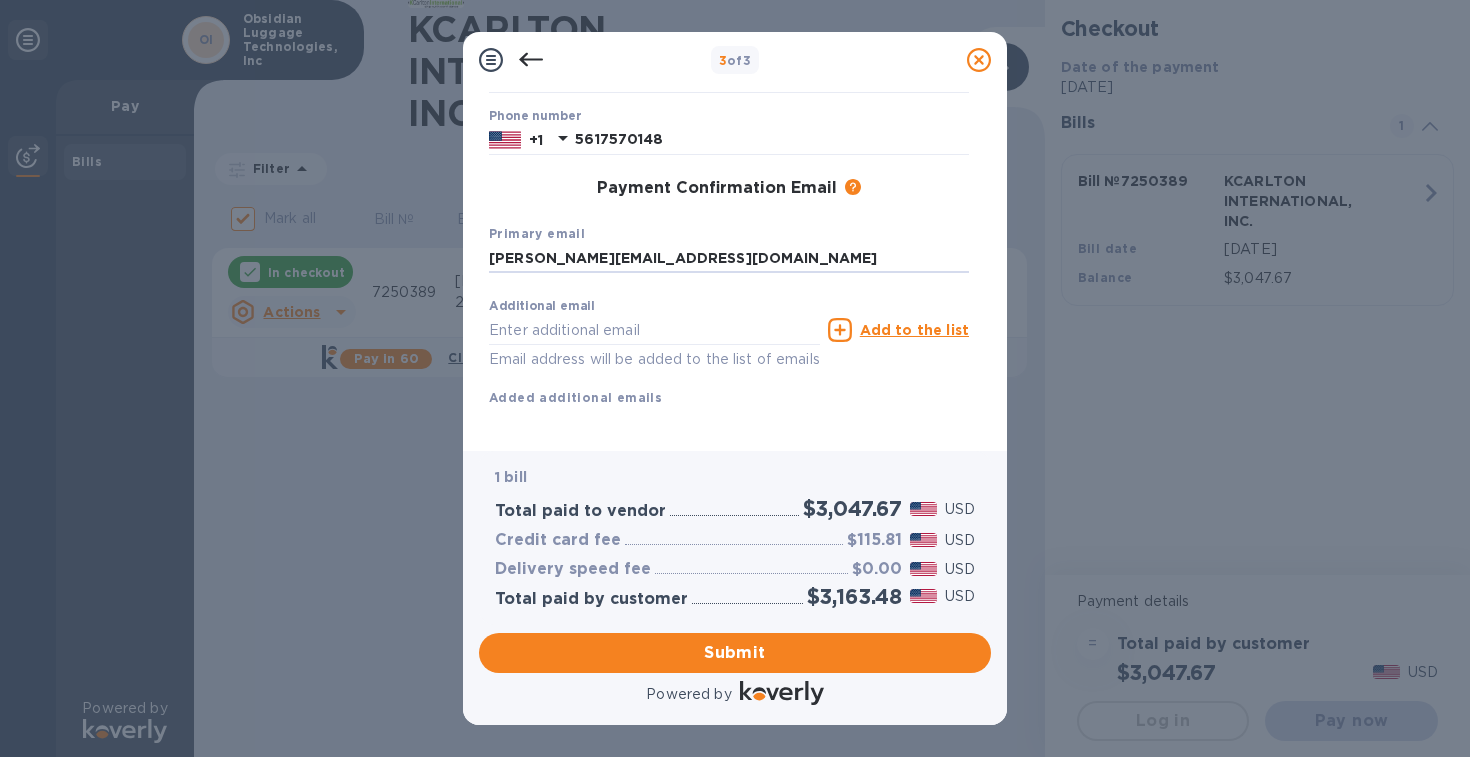 type on "[PERSON_NAME][EMAIL_ADDRESS][DOMAIN_NAME]" 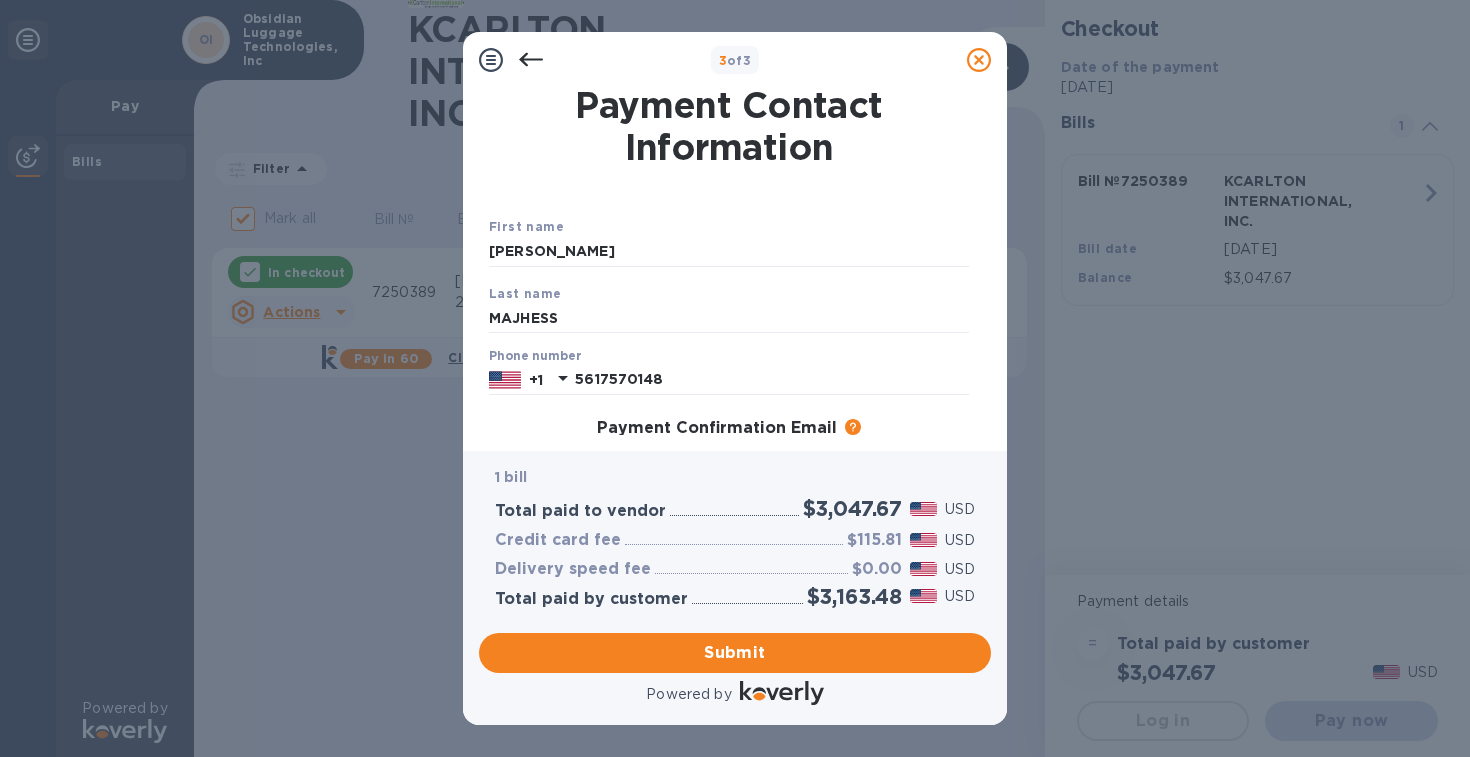 scroll, scrollTop: 0, scrollLeft: 0, axis: both 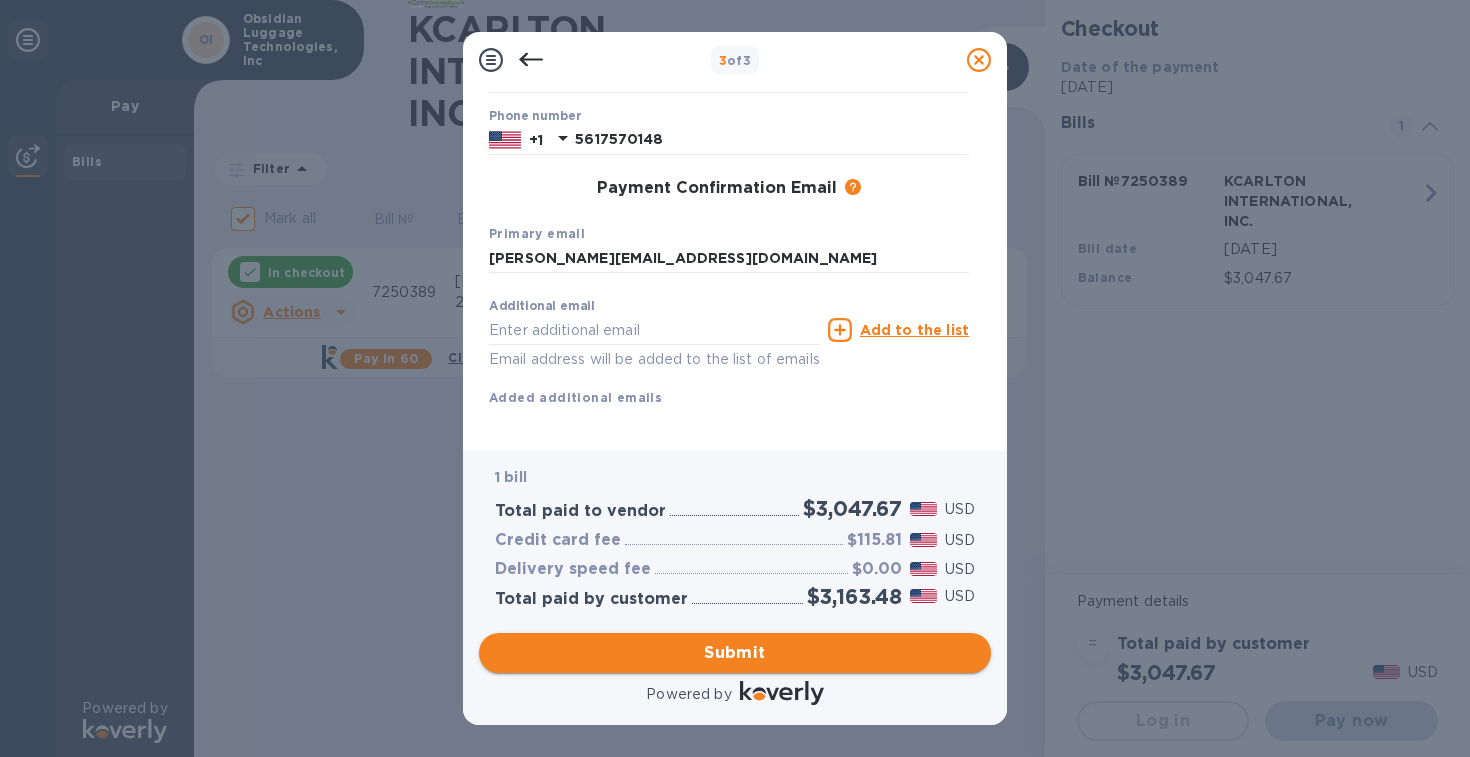 click on "Submit" at bounding box center (735, 653) 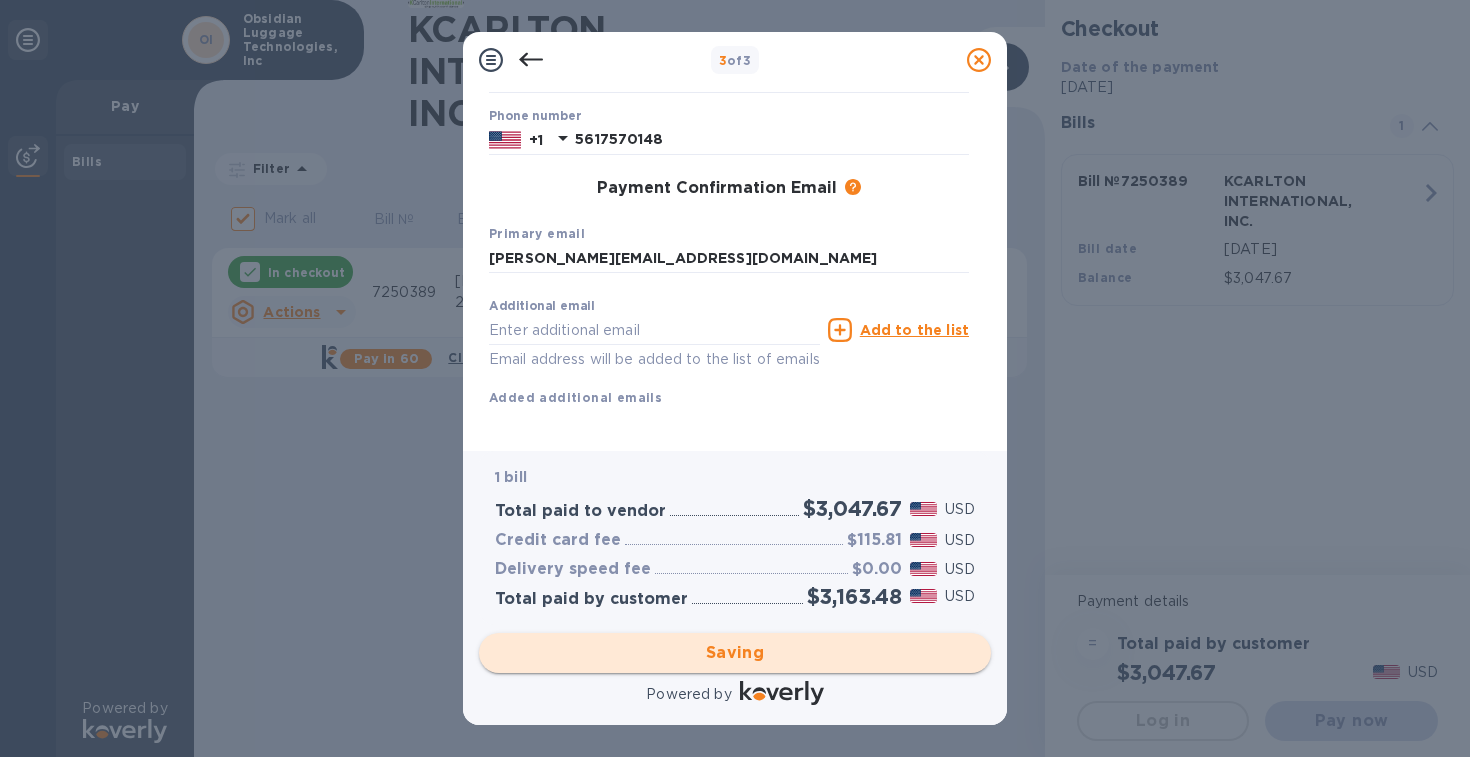 checkbox on "false" 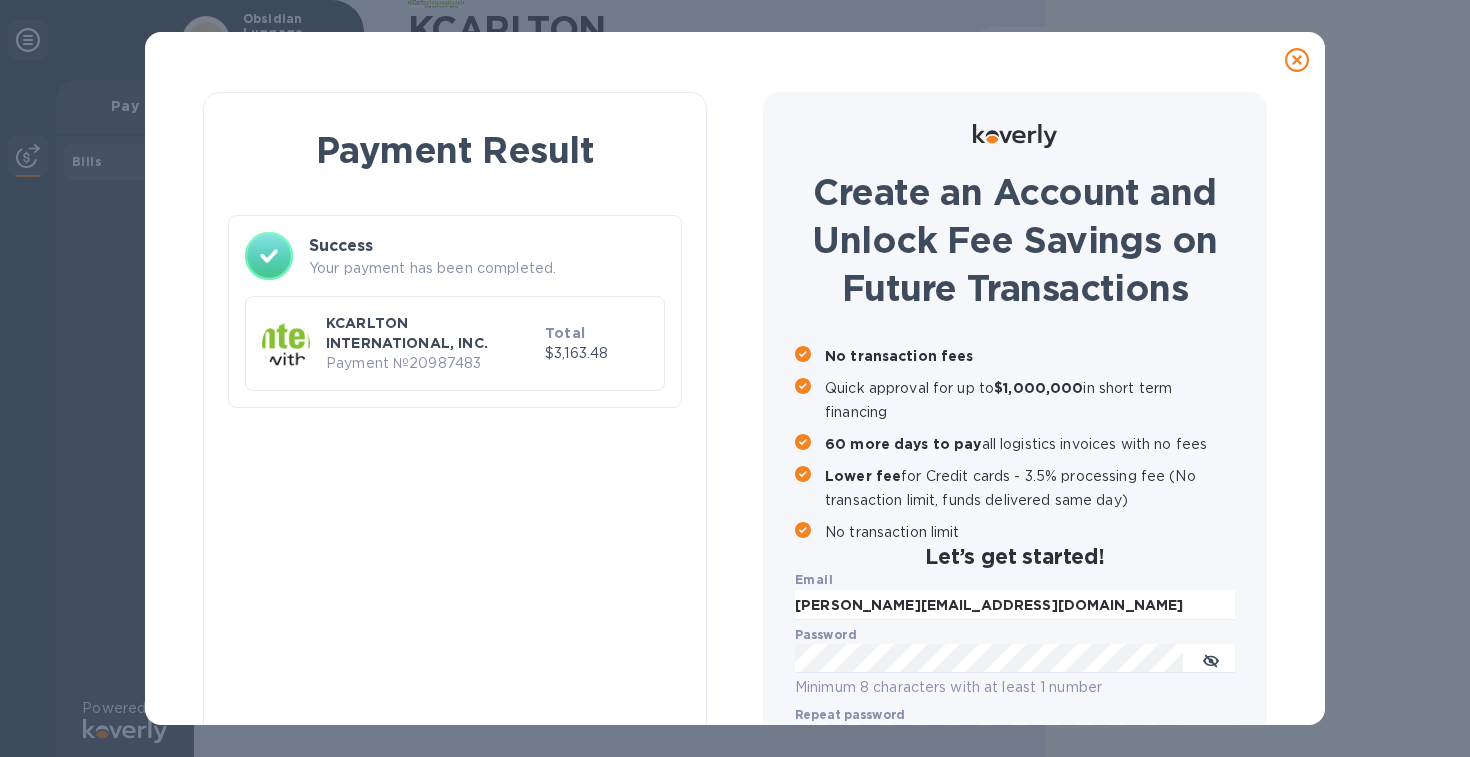 scroll, scrollTop: 9, scrollLeft: 0, axis: vertical 